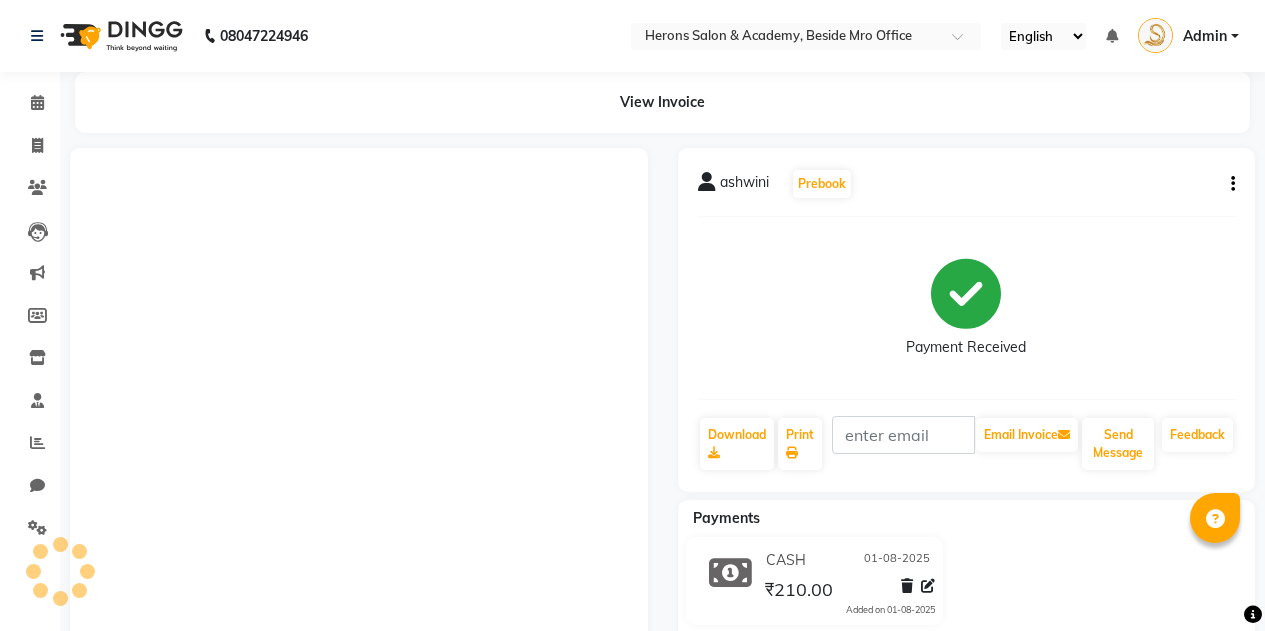 scroll, scrollTop: 328, scrollLeft: 0, axis: vertical 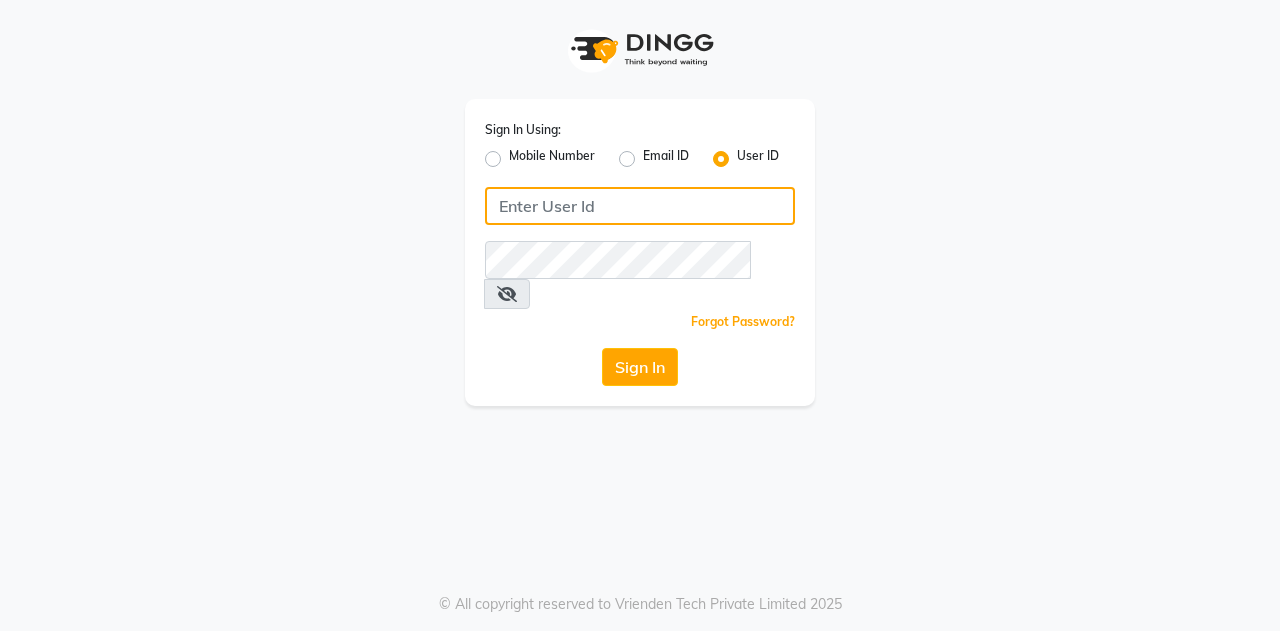 click 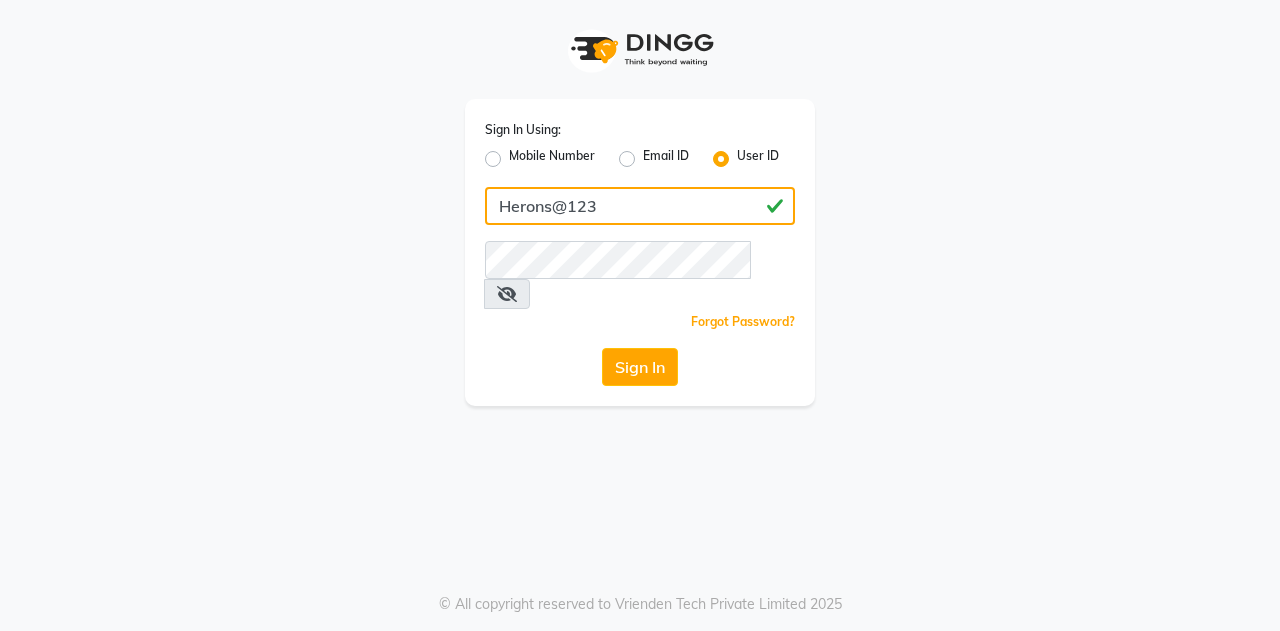 type on "Herons@123" 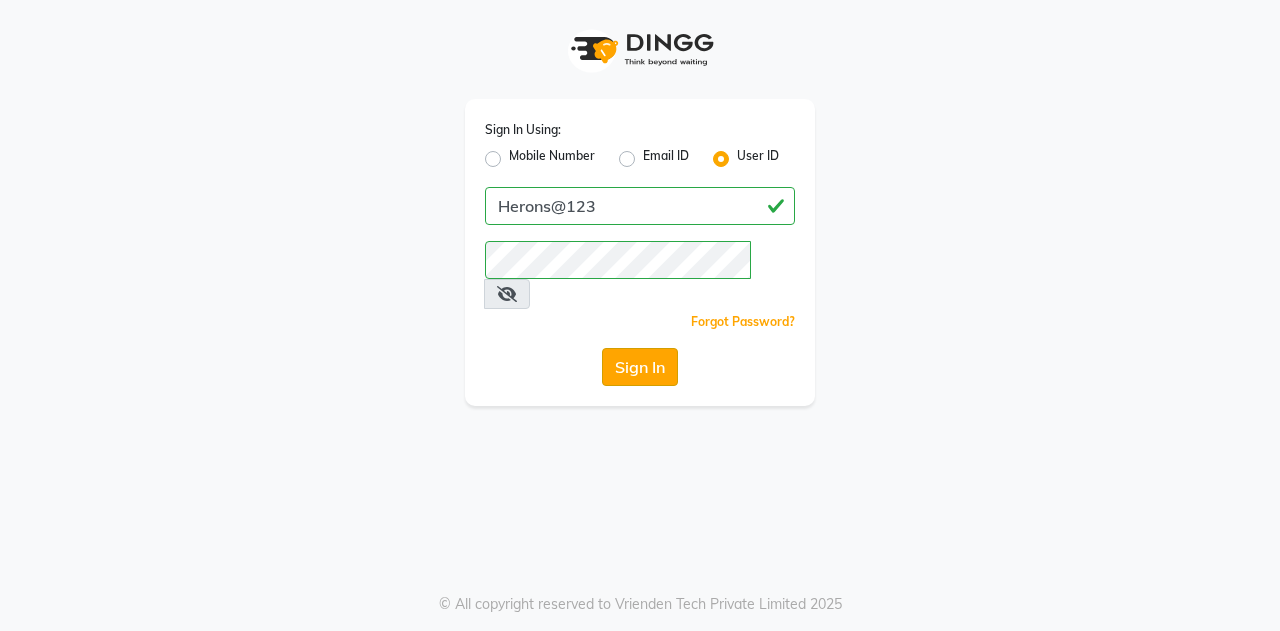 click on "Sign In" 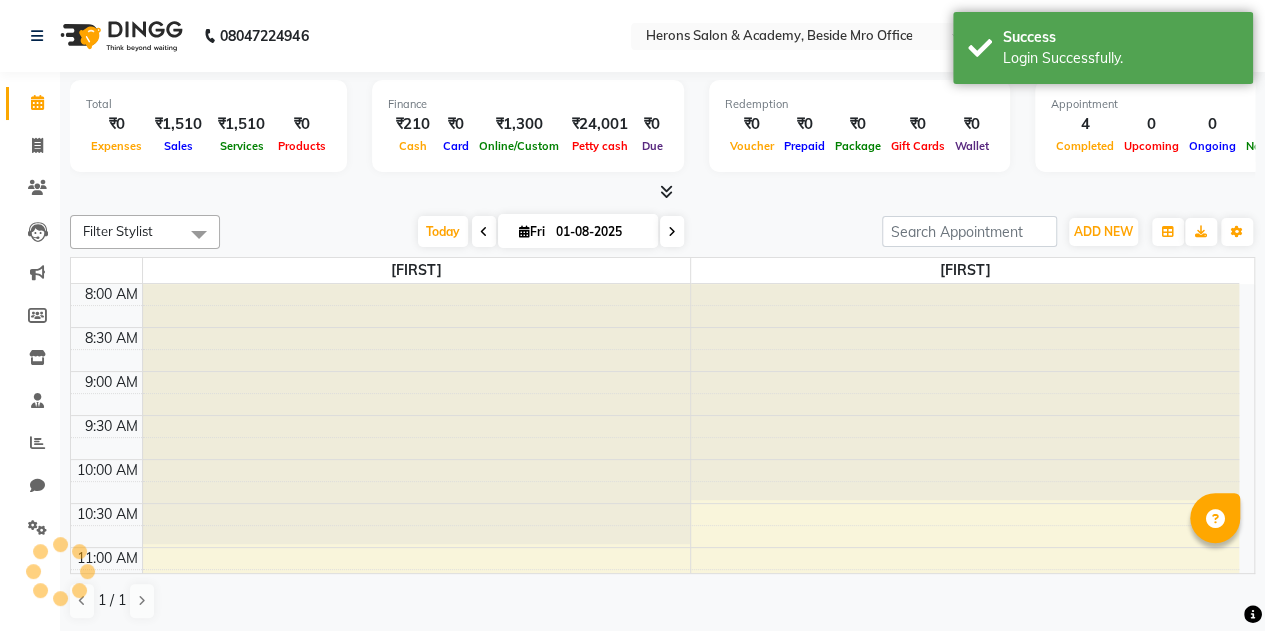 scroll, scrollTop: 0, scrollLeft: 0, axis: both 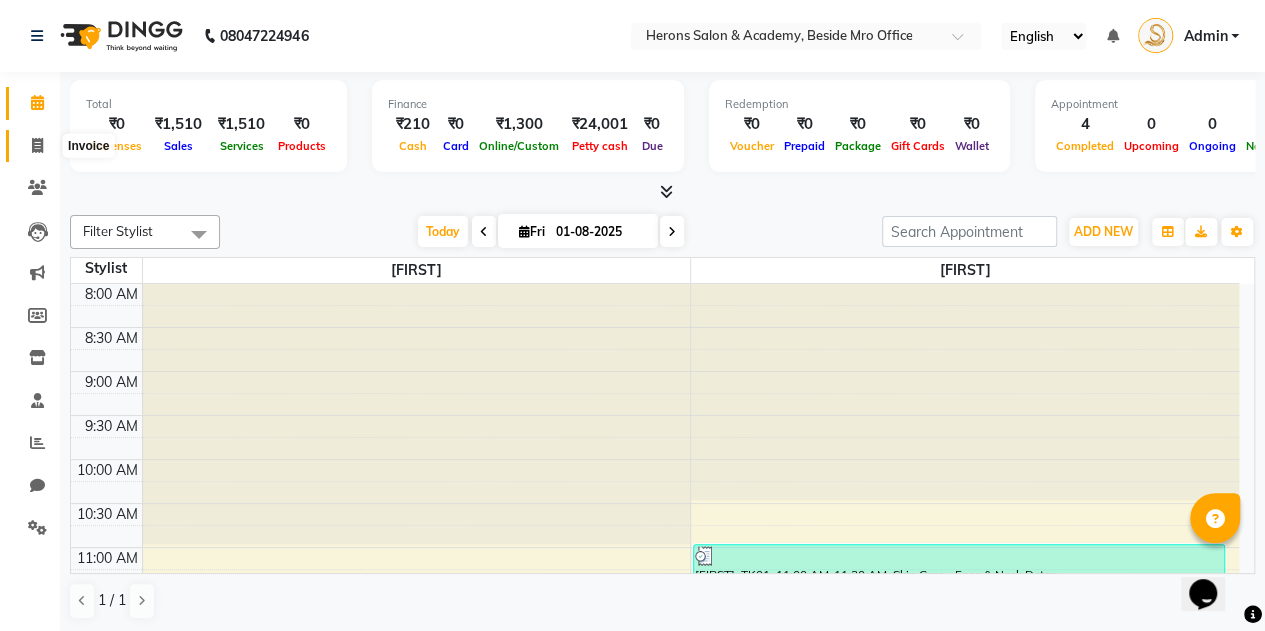 click 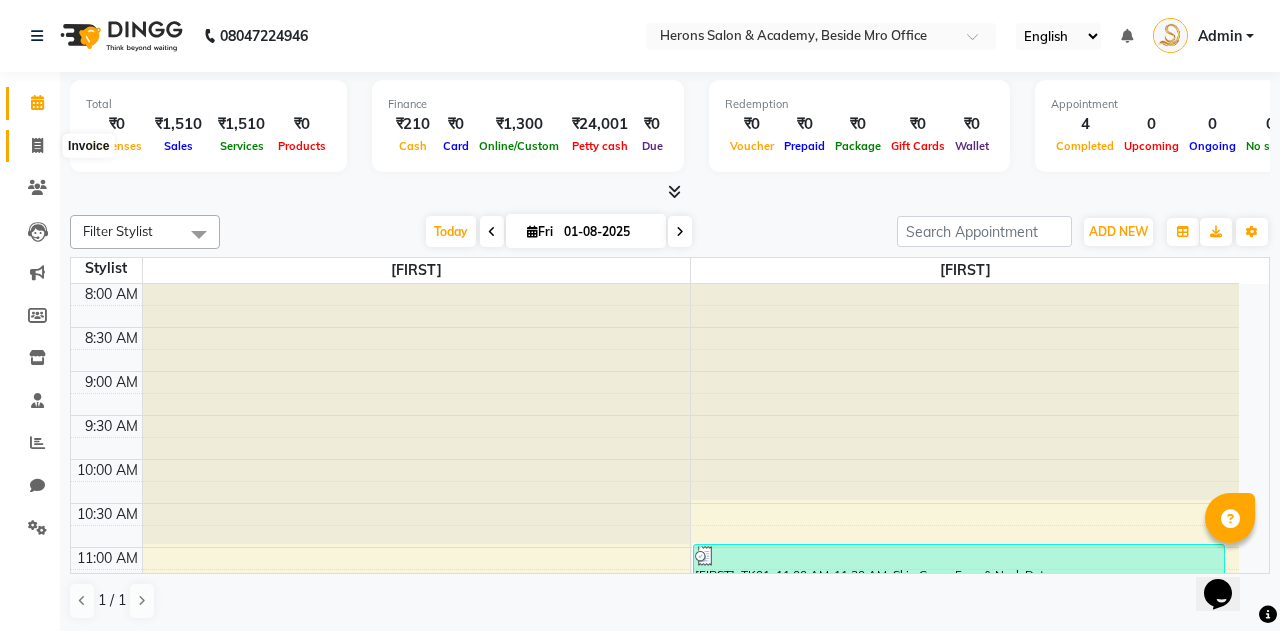 select on "service" 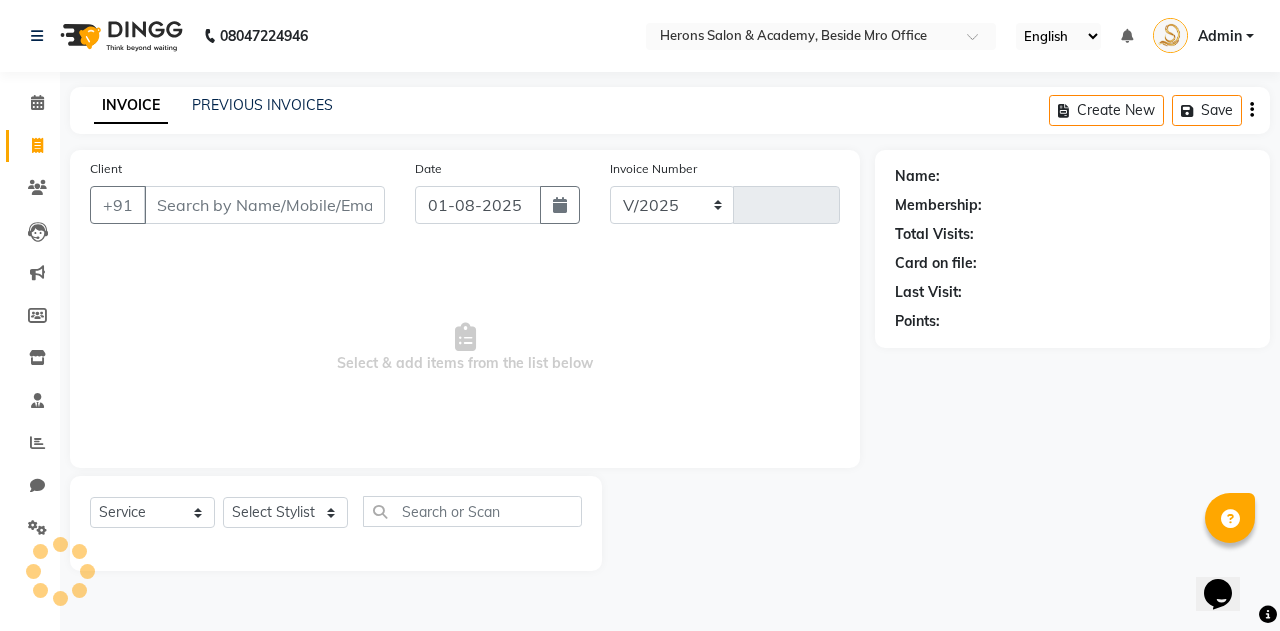 select on "7758" 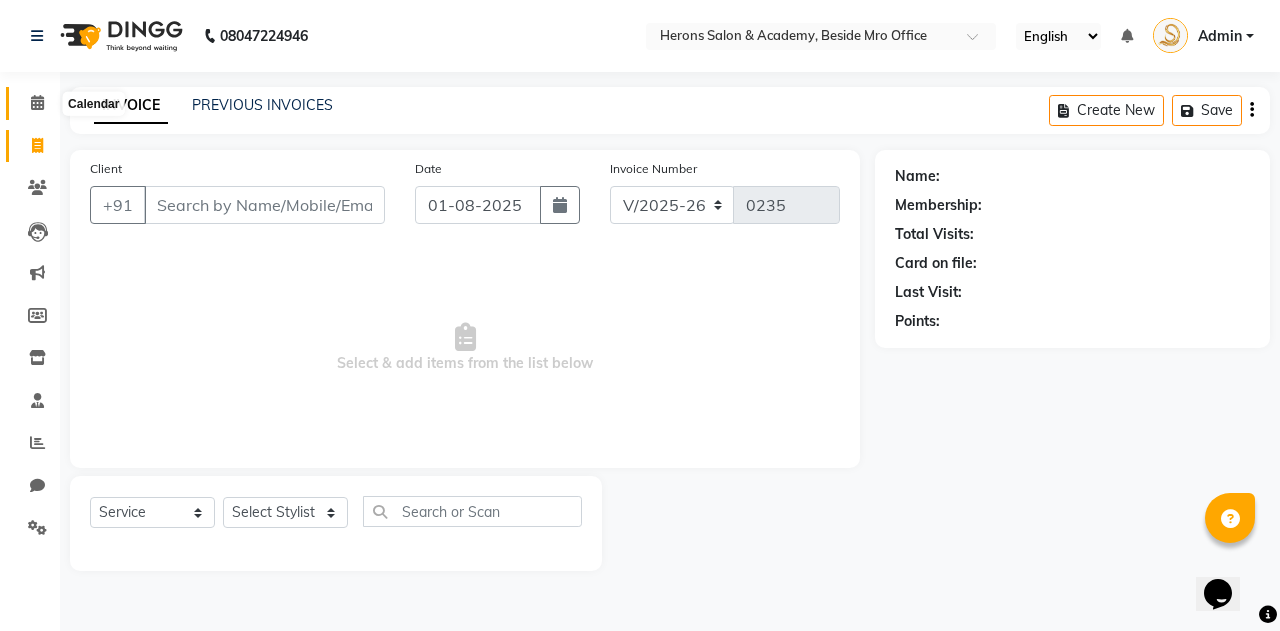 click 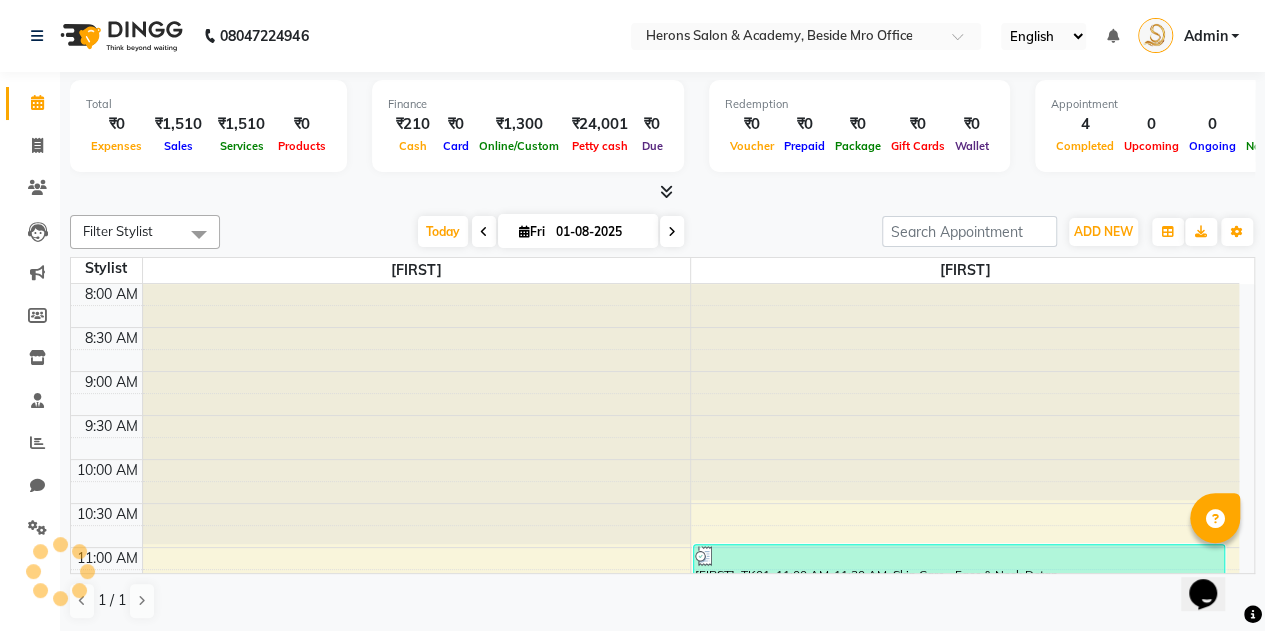 scroll, scrollTop: 0, scrollLeft: 0, axis: both 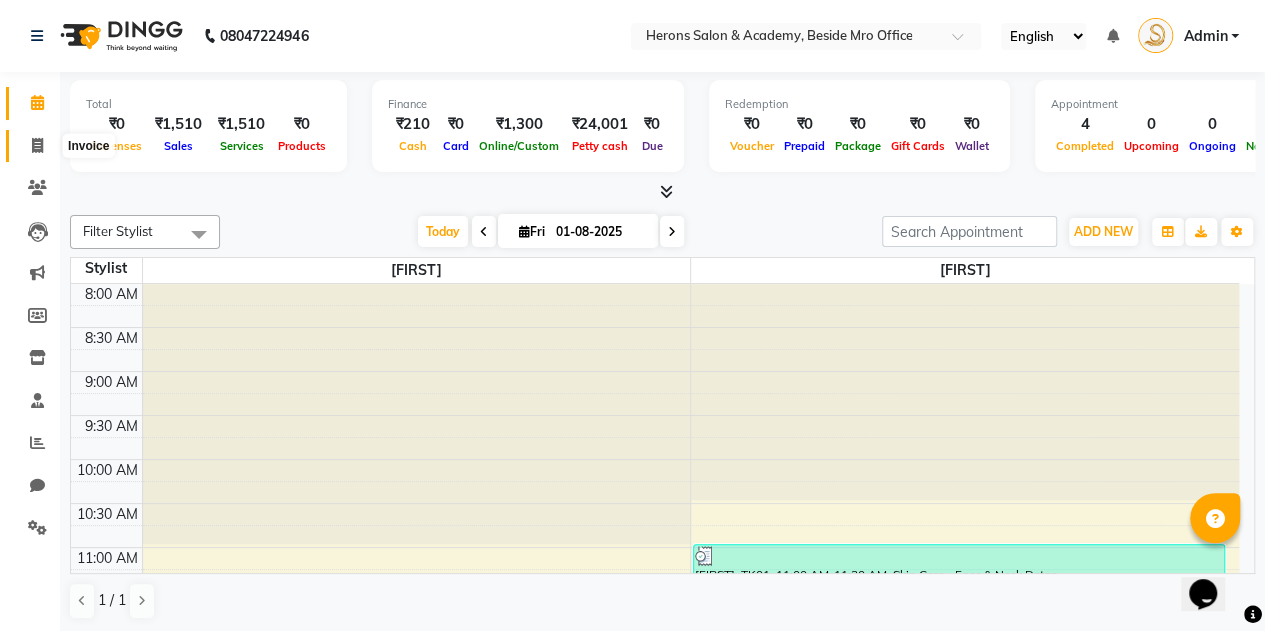 click 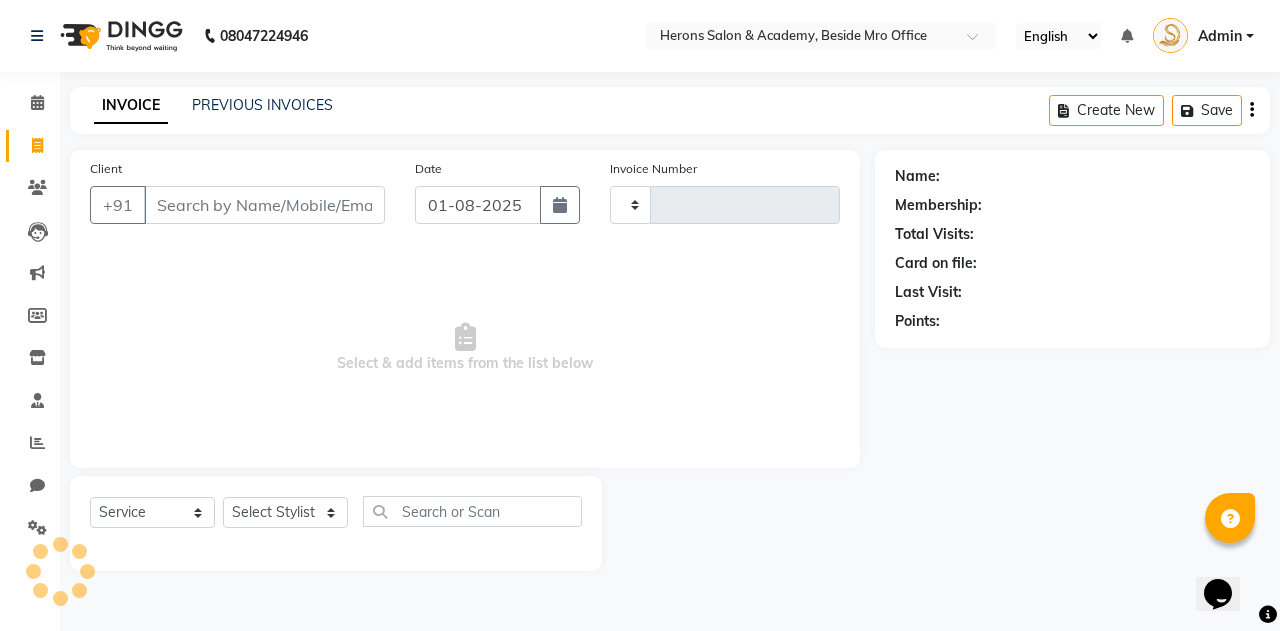 type on "0235" 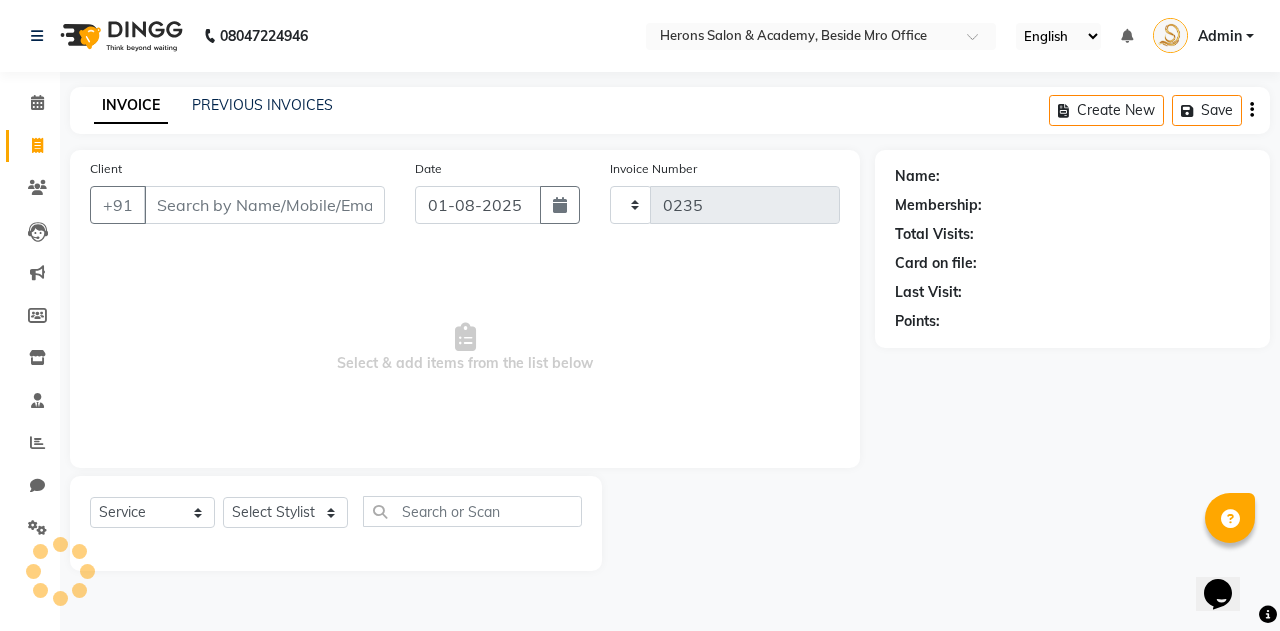 select on "7758" 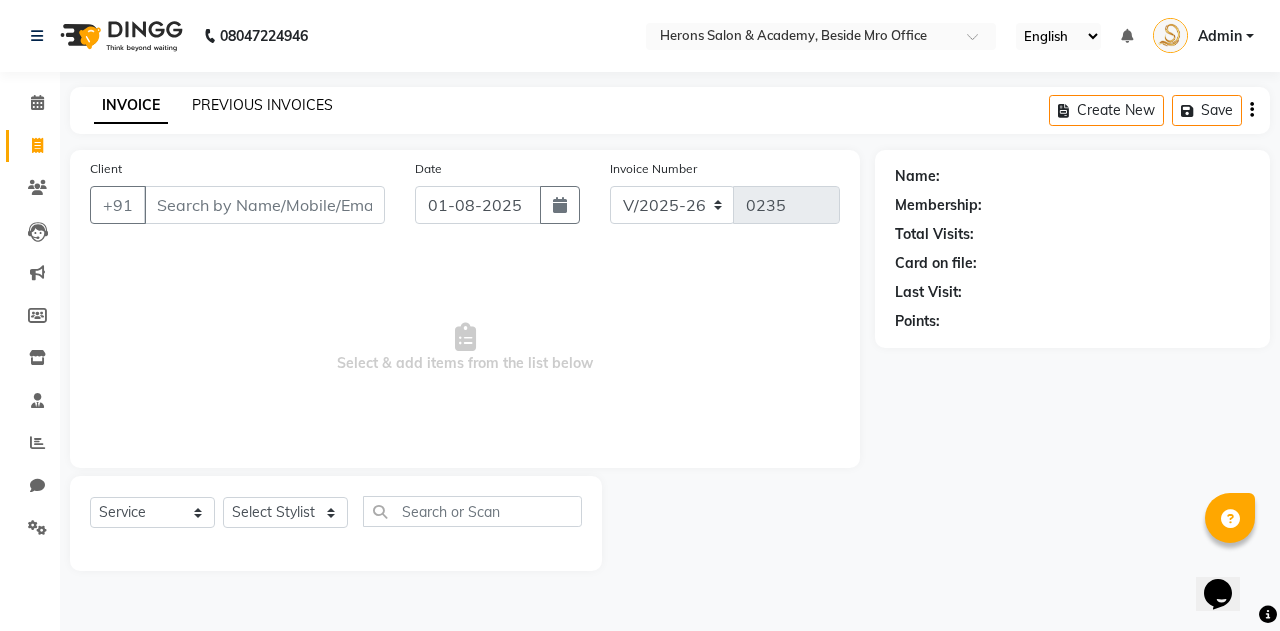 click on "PREVIOUS INVOICES" 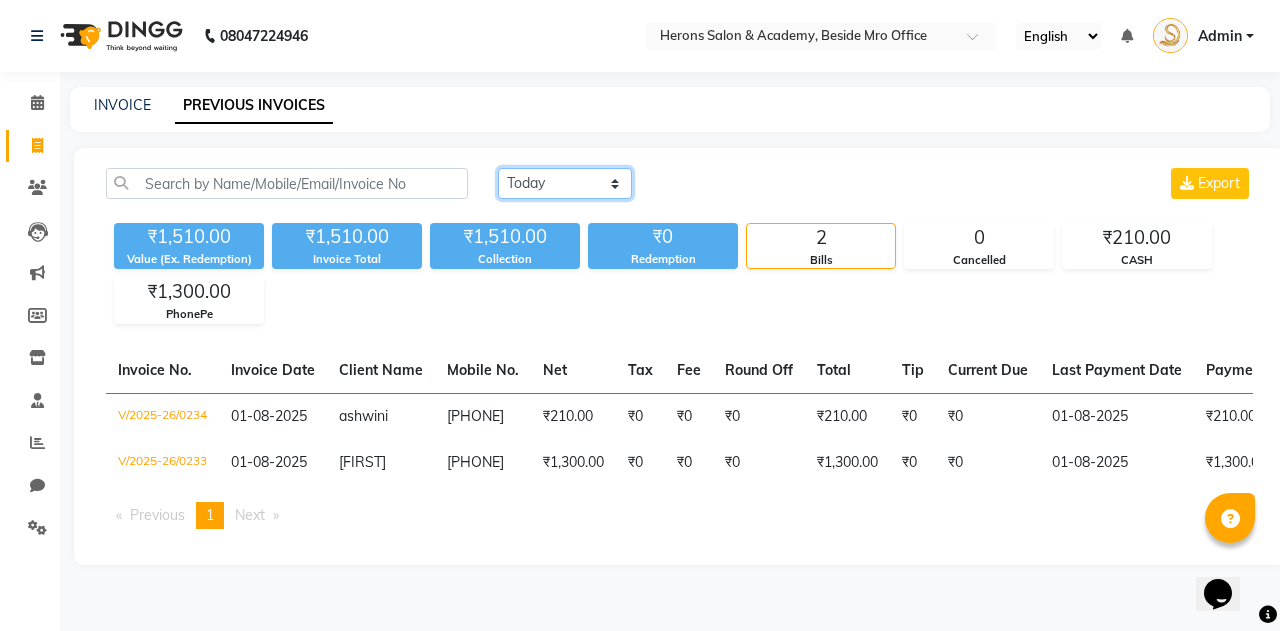 click on "Today Yesterday Custom Range" 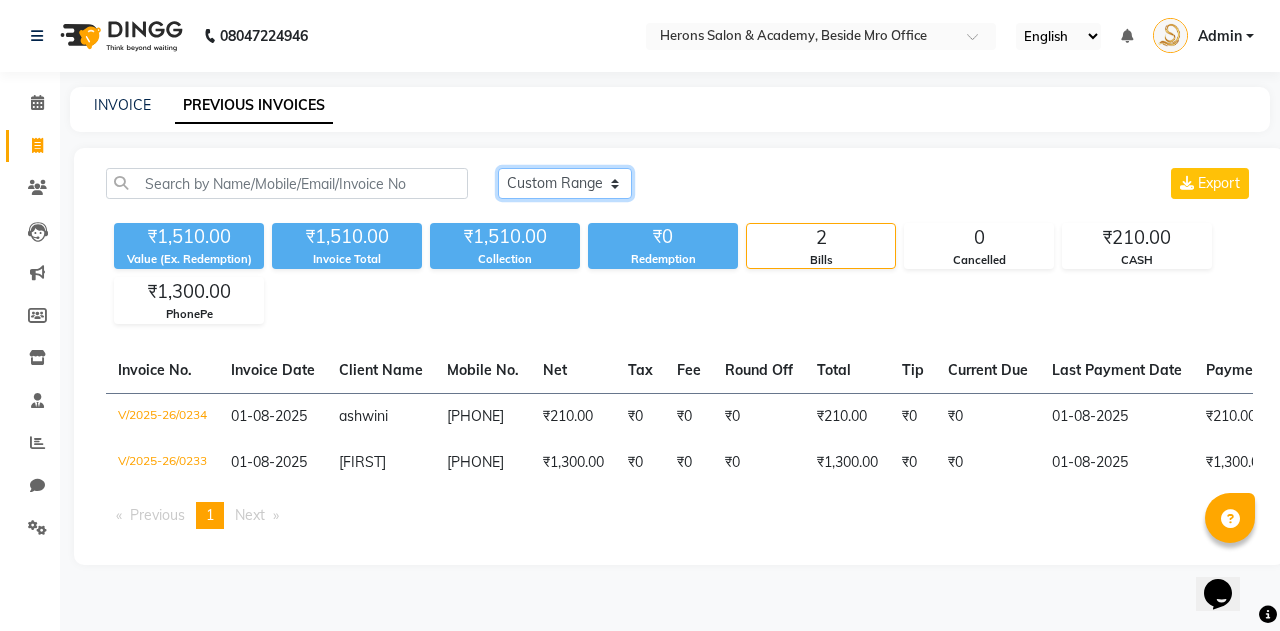 click on "Today Yesterday Custom Range" 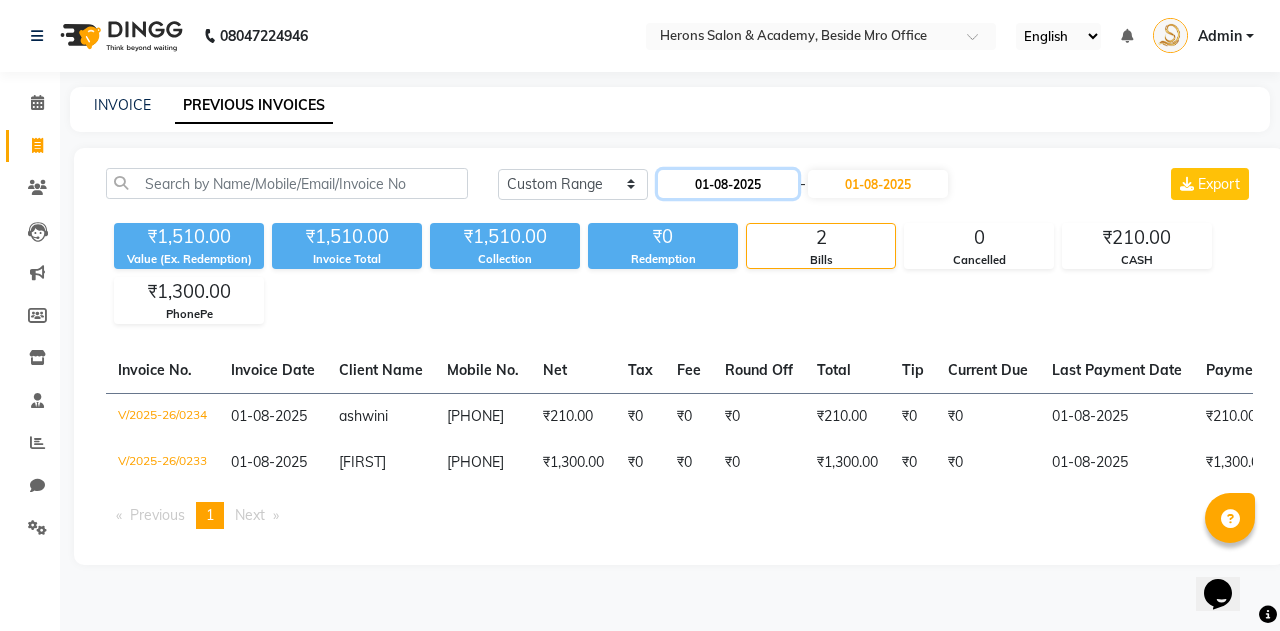 click on "01-08-2025" 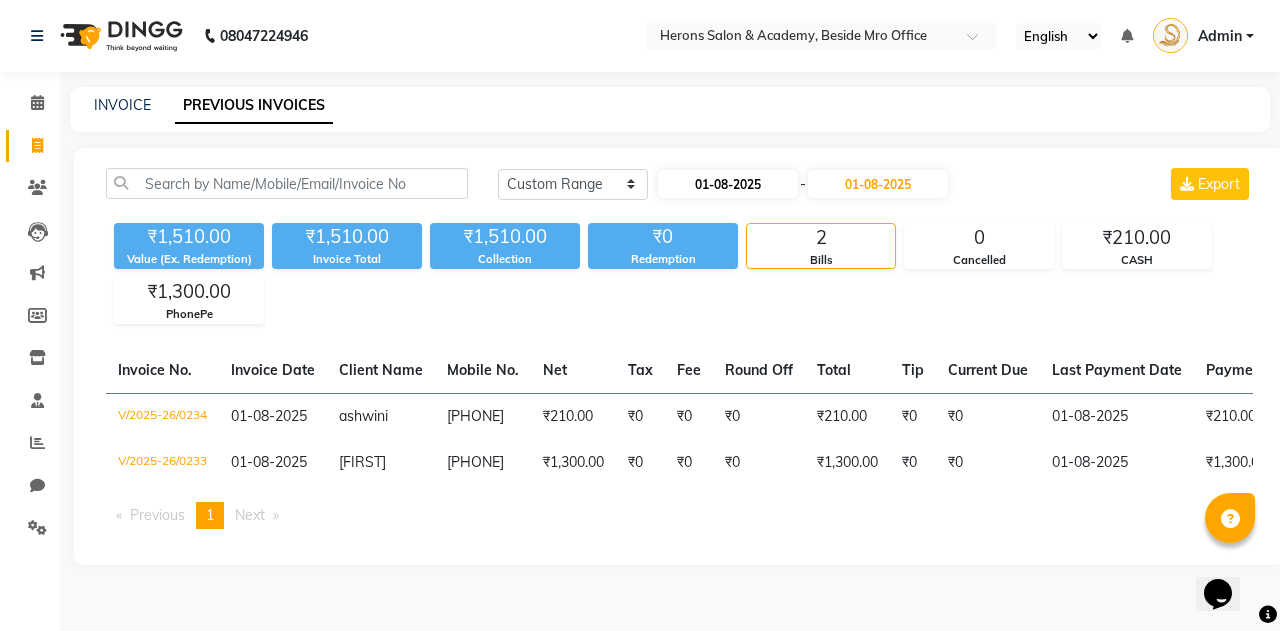 select on "8" 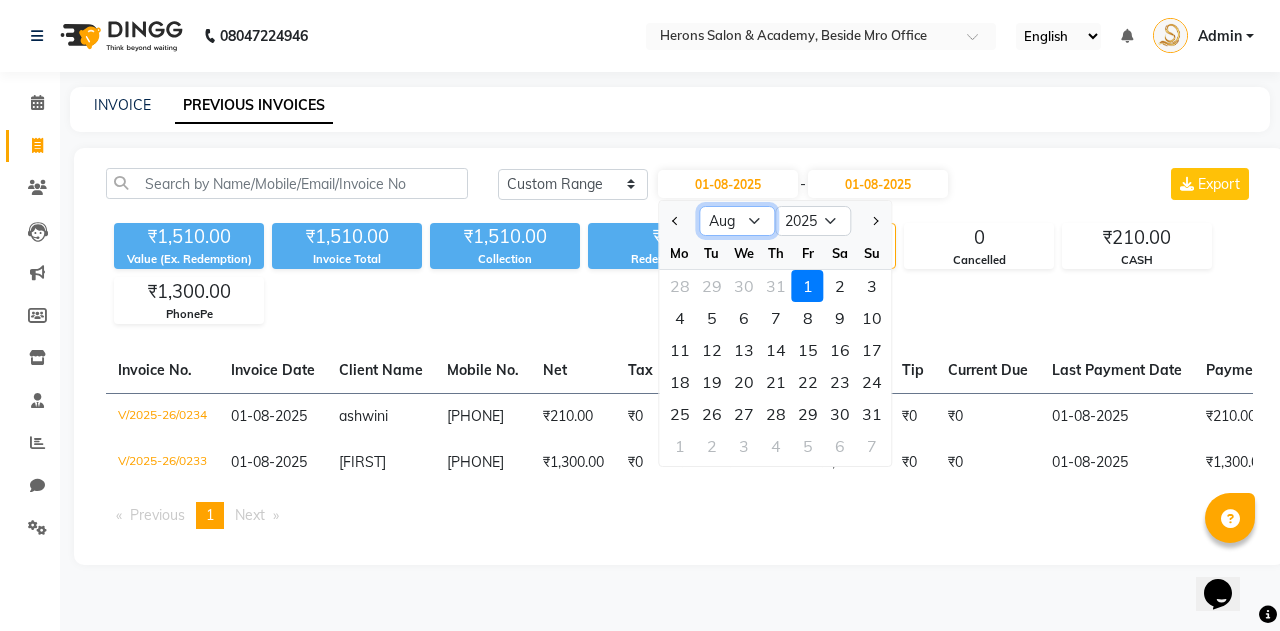 click on "Jan Feb Mar Apr May Jun Jul Aug Sep Oct Nov Dec" 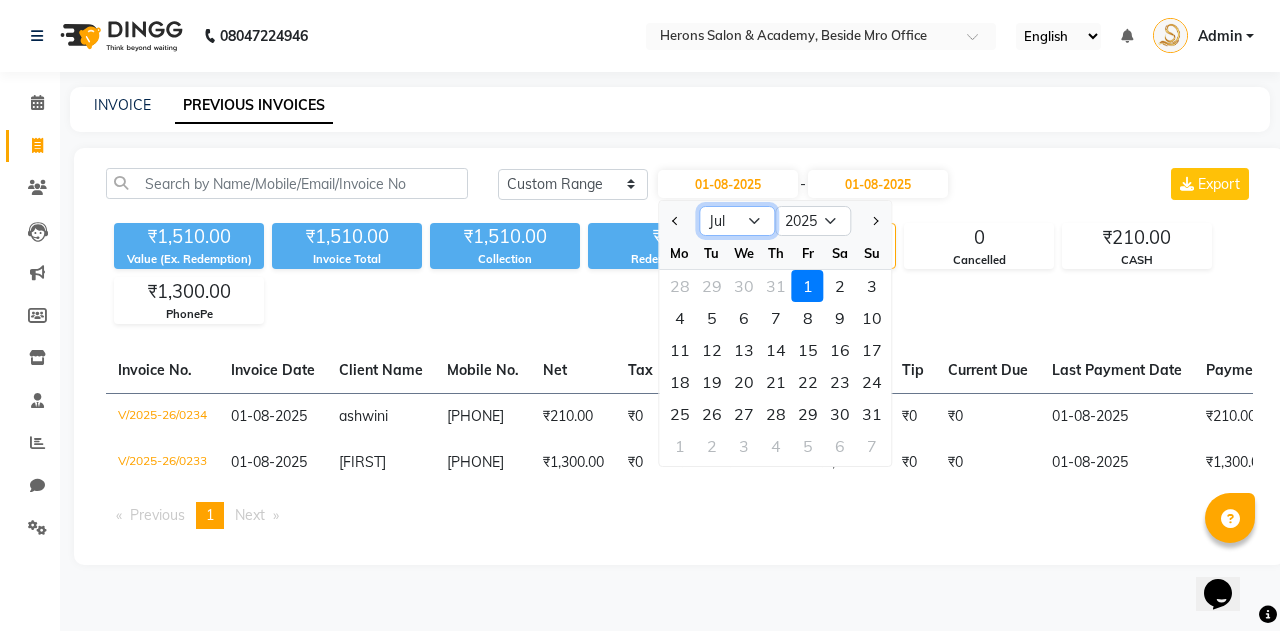 click on "Jan Feb Mar Apr May Jun Jul Aug Sep Oct Nov Dec" 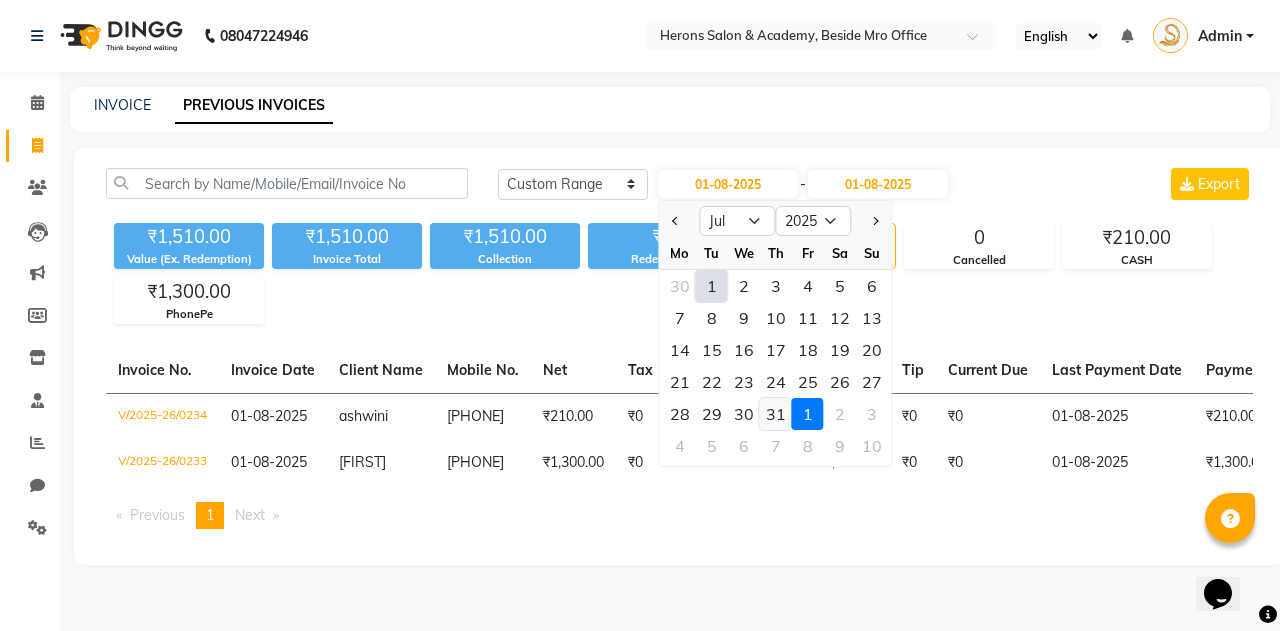 click on "31" 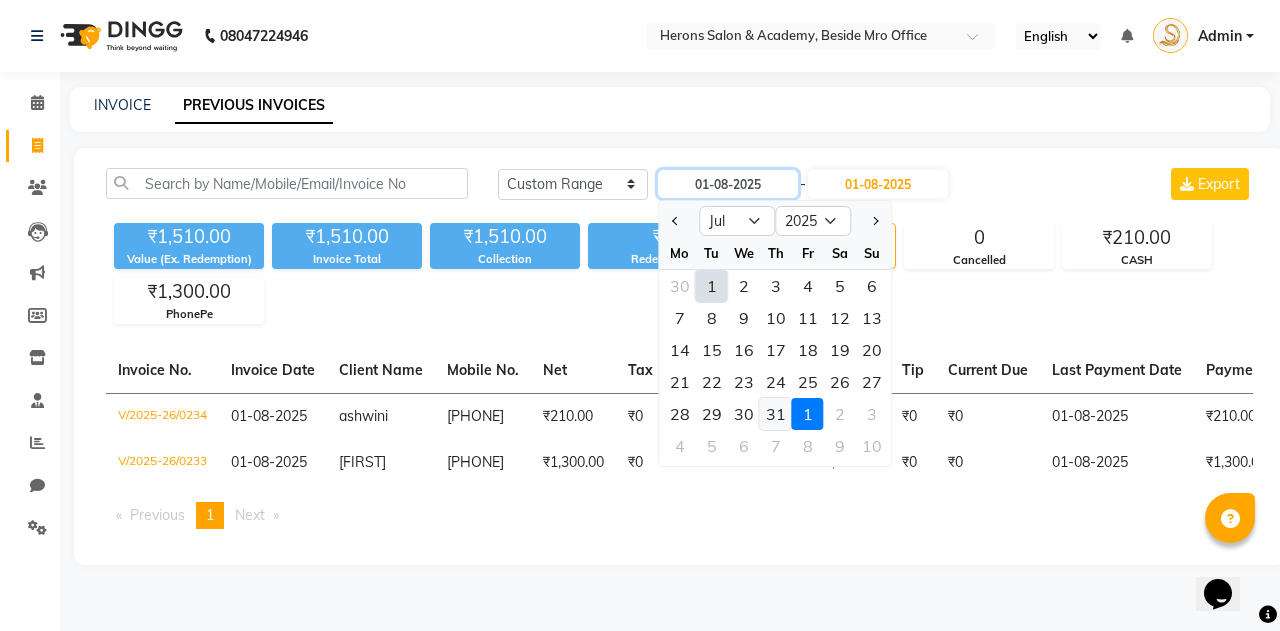 type on "31-07-2025" 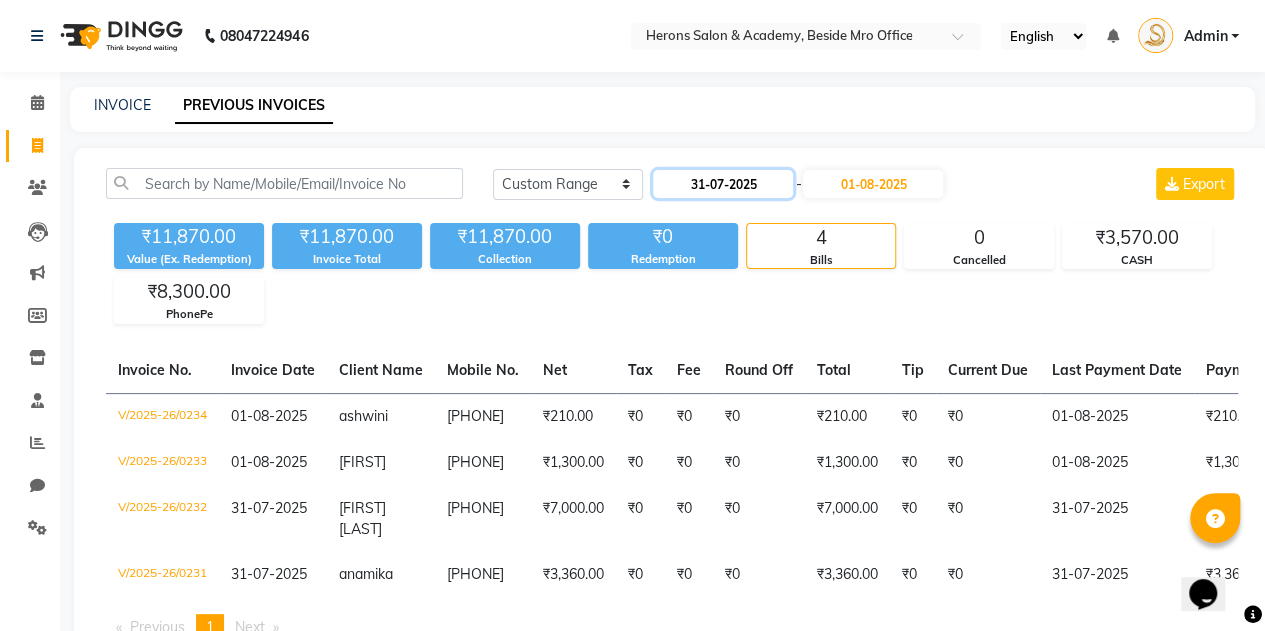 click on "31-07-2025" 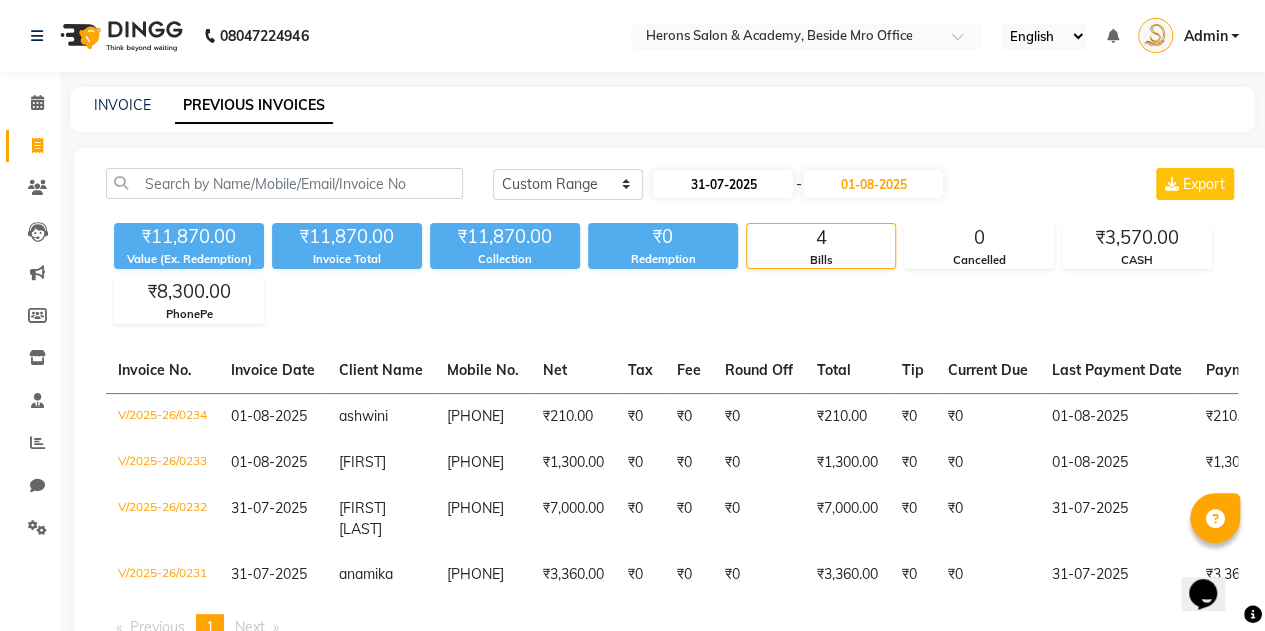select on "7" 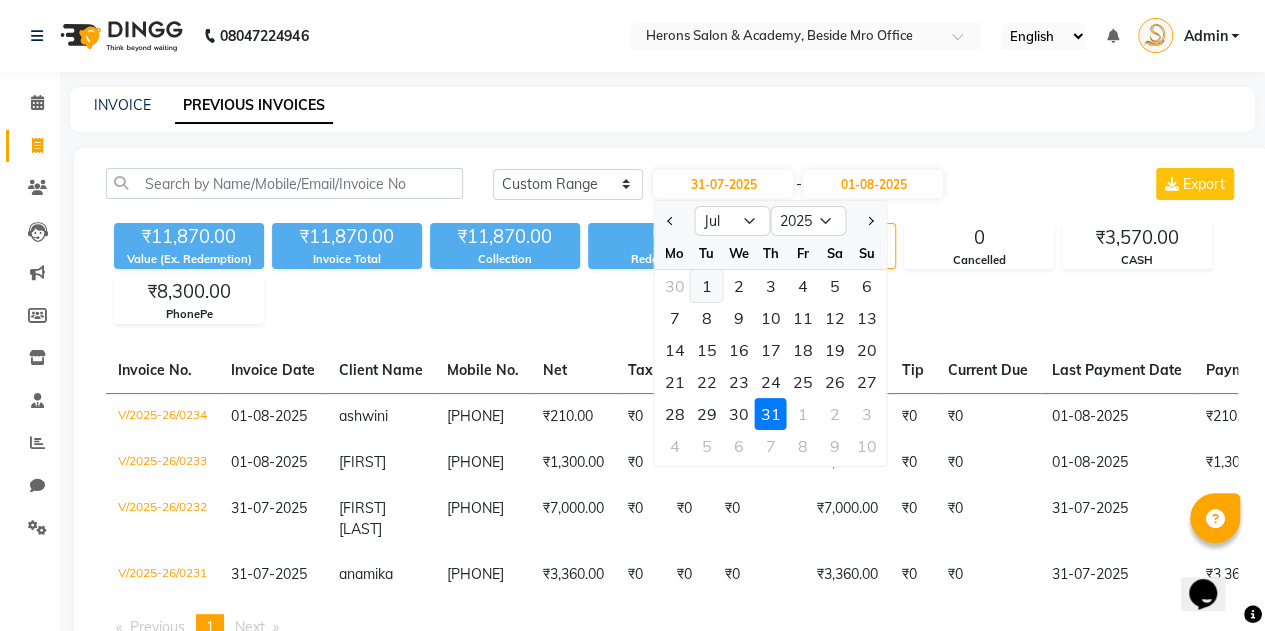 click on "1" 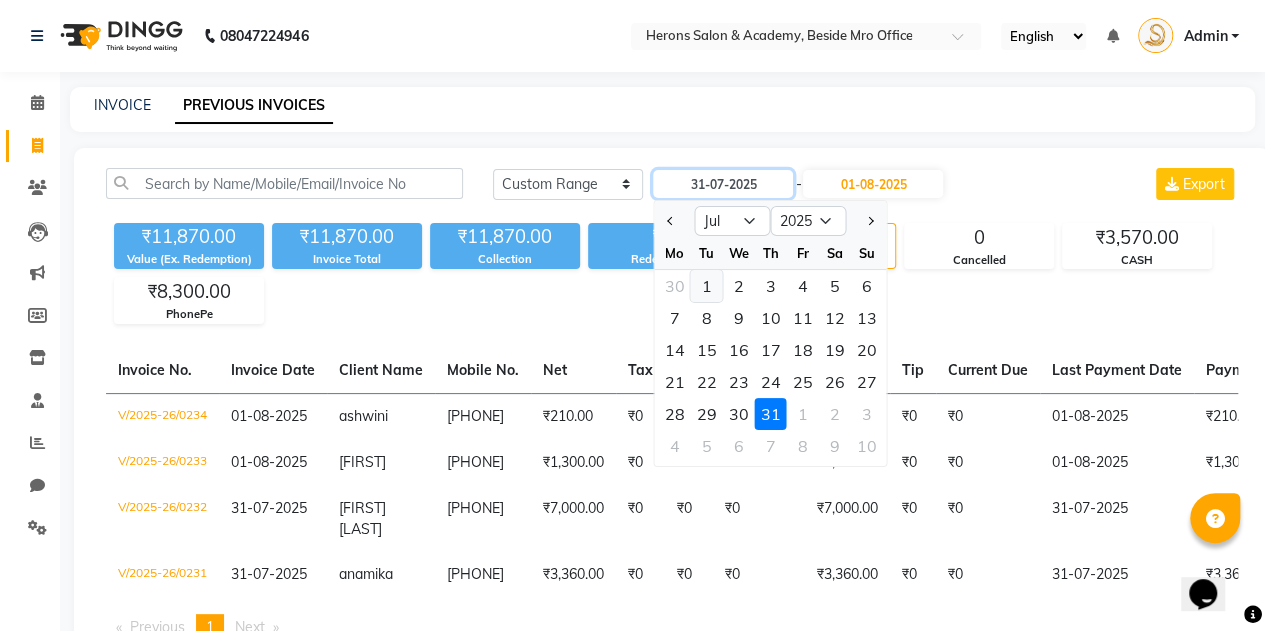 type on "01-07-2025" 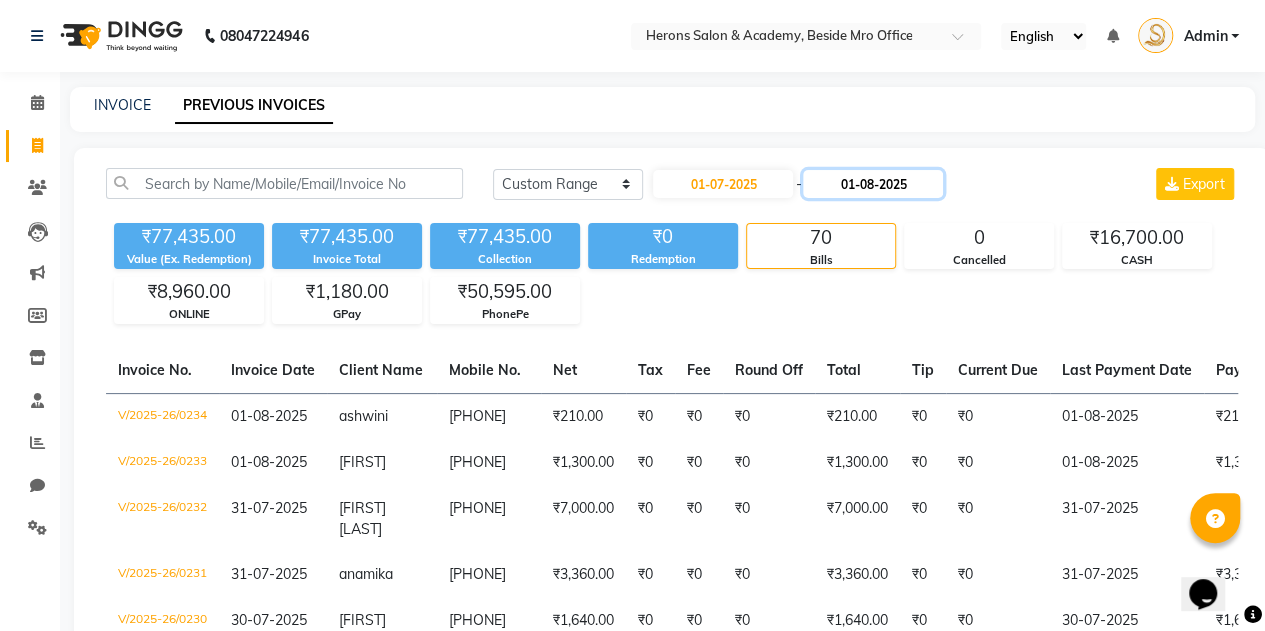 click on "01-08-2025" 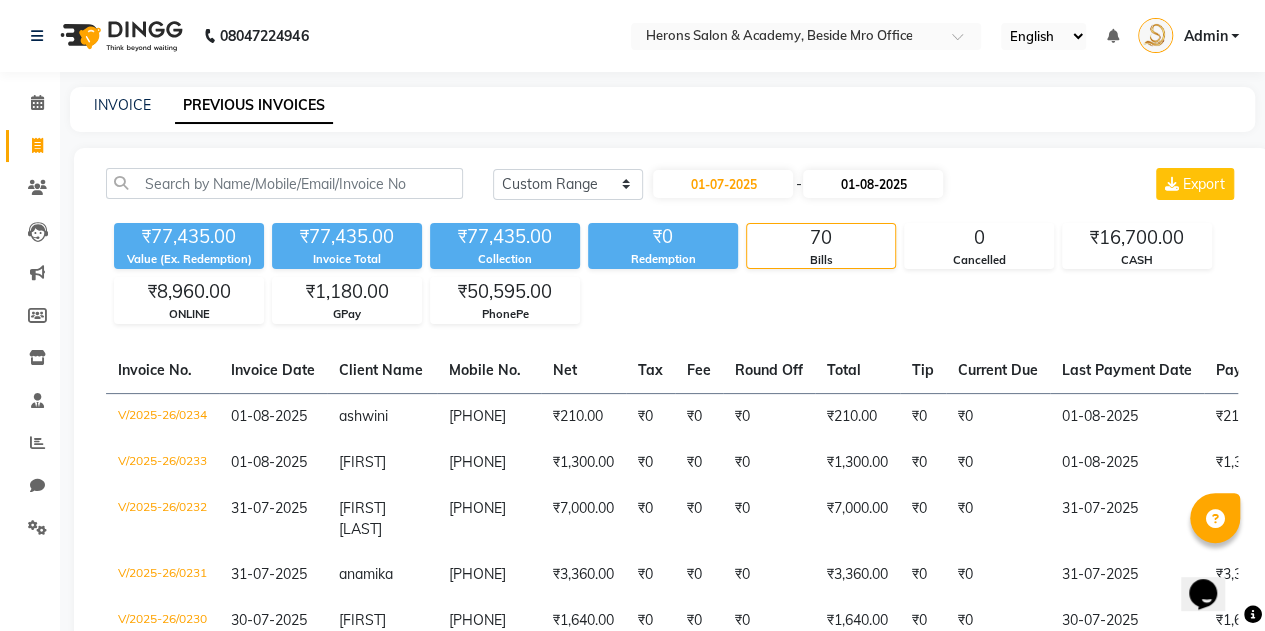 select on "8" 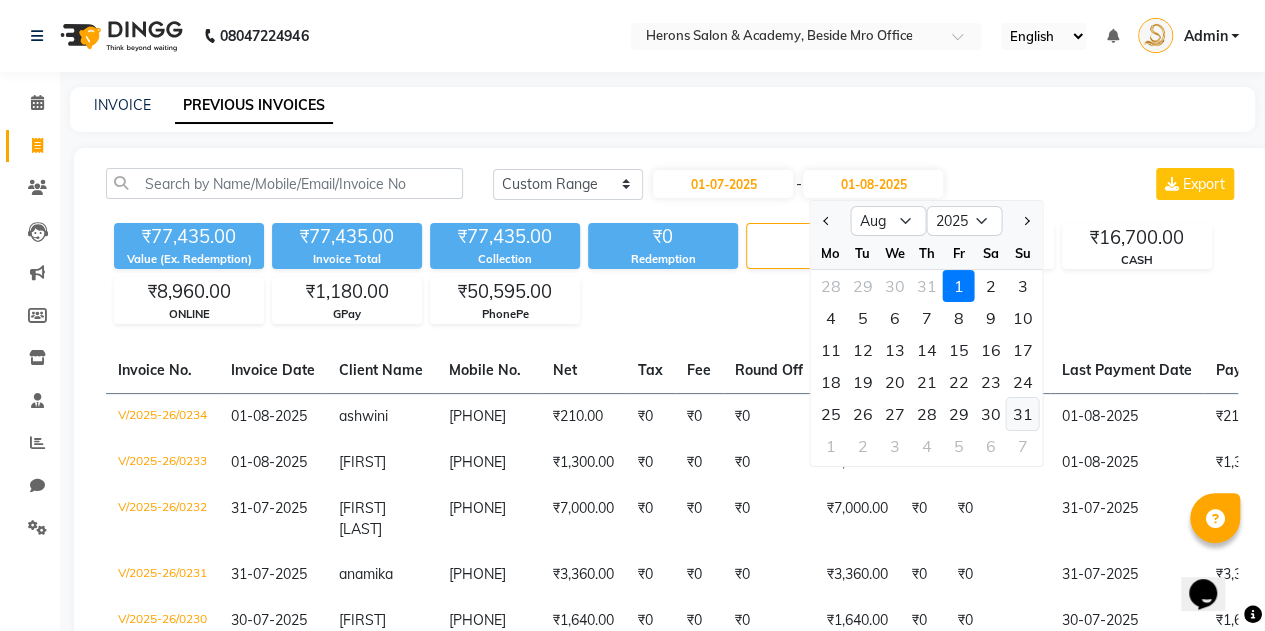 click on "31" 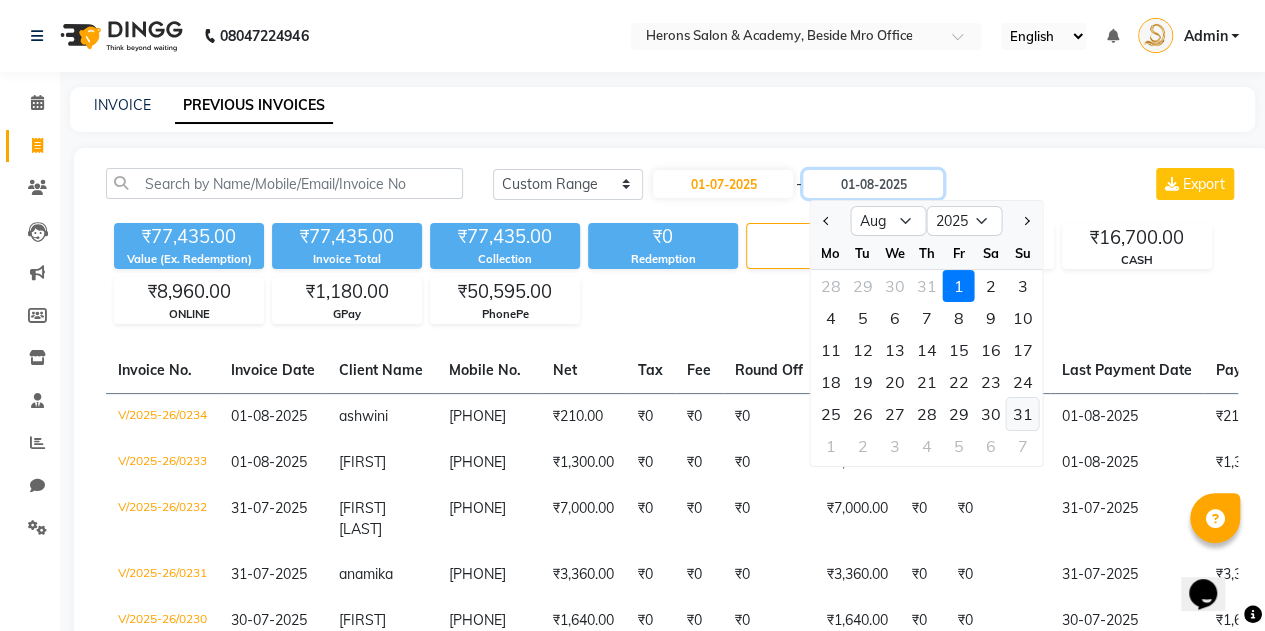 type on "31-08-2025" 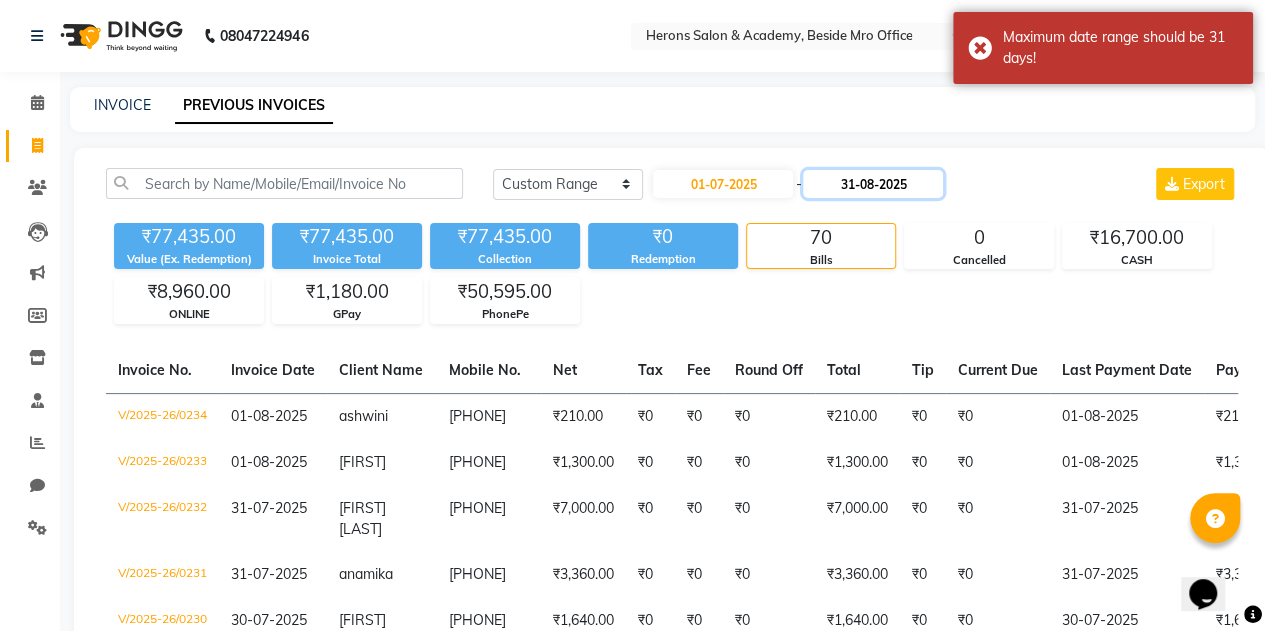 click on "31-08-2025" 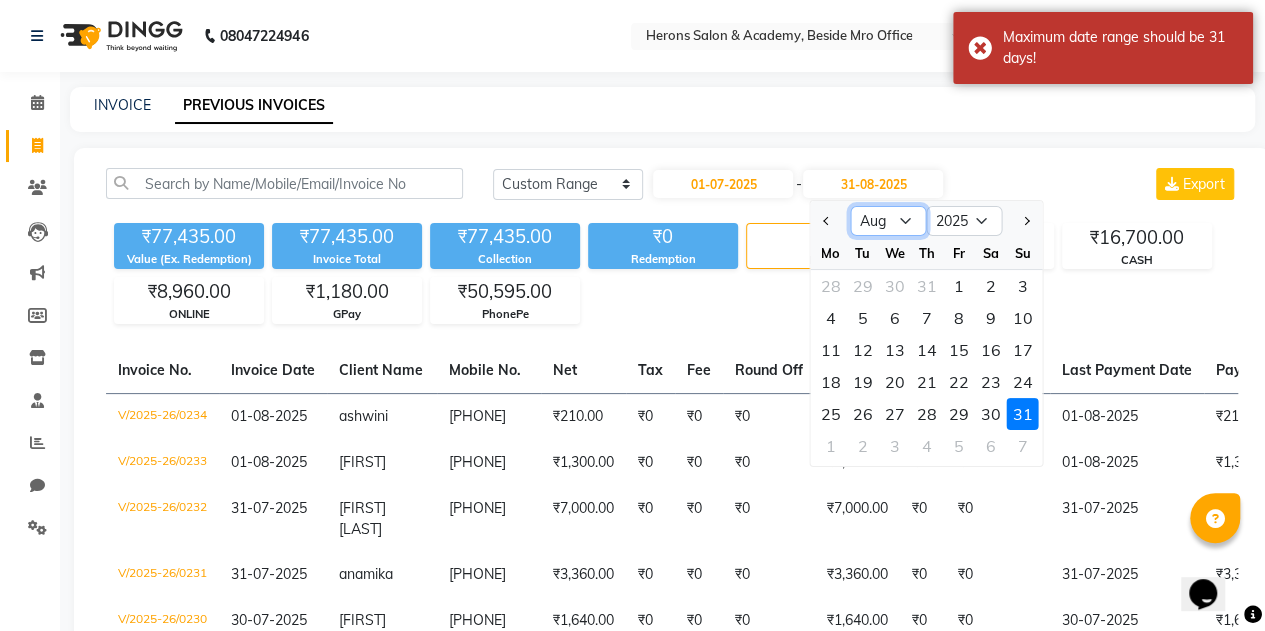 click on "Jul Aug Sep Oct Nov Dec" 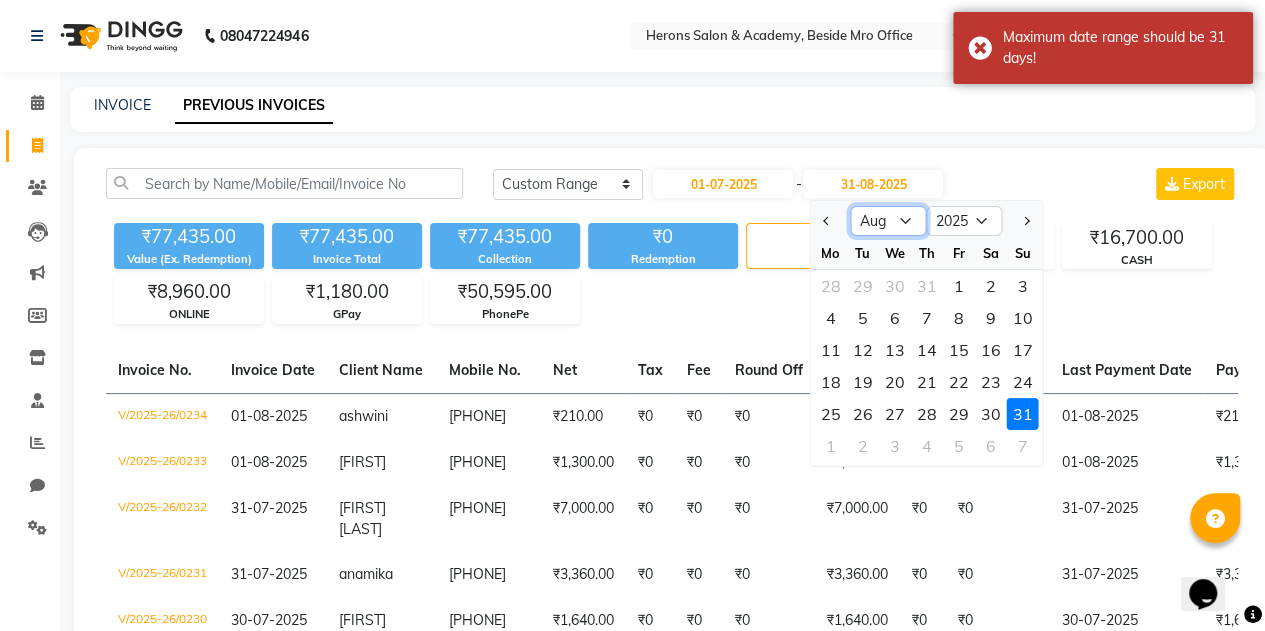 select on "7" 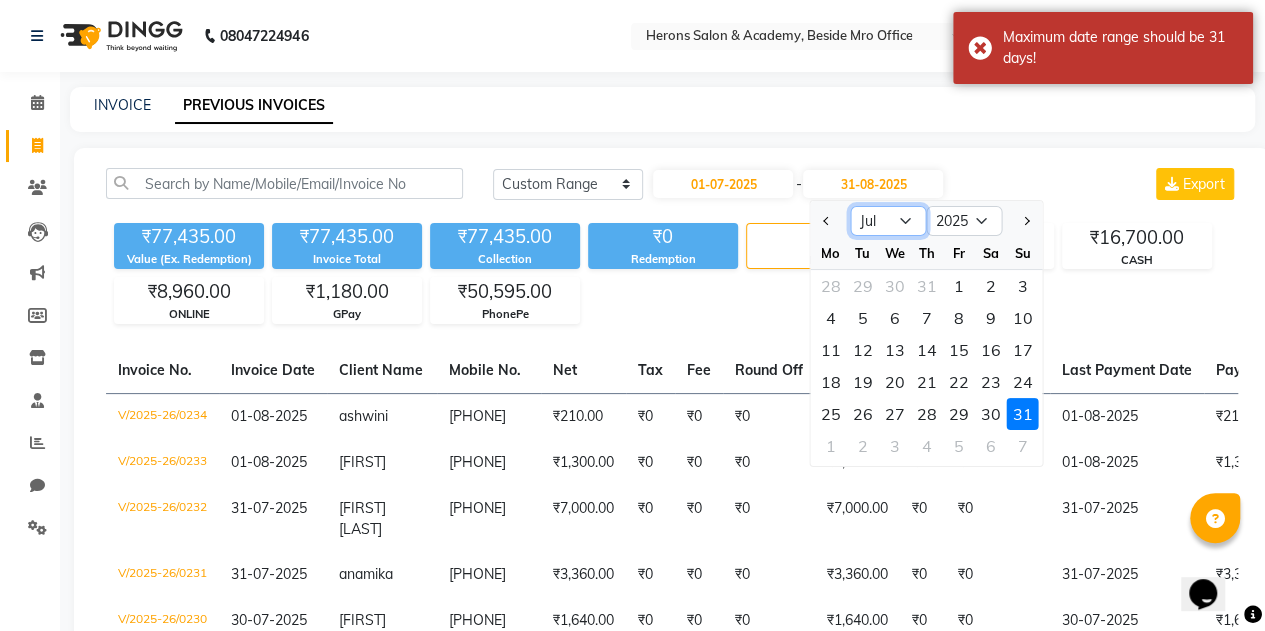 click on "Jul Aug Sep Oct Nov Dec" 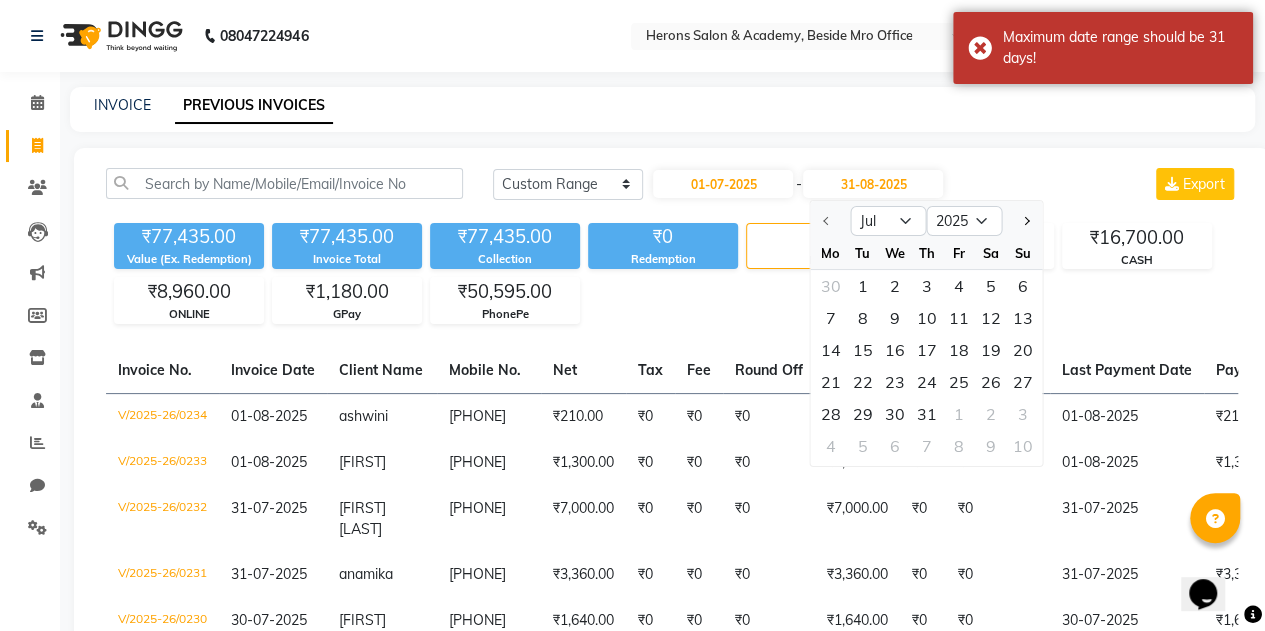 click on "Today Yesterday Custom Range 01-07-2025 - 31-08-2025 Jul Aug Sep Oct Nov Dec 2025 2026 2027 2028 2029 2030 2031 2032 2033 2034 2035 Mo Tu We Th Fr Sa Su 30 1 2 3 4 5 6 7 8 9 10 11 12 13 14 15 16 17 18 19 20 21 22 23 24 25 26 27 28 29 30 31 1 2 3 4 5 6 7 8 9 10 Export" 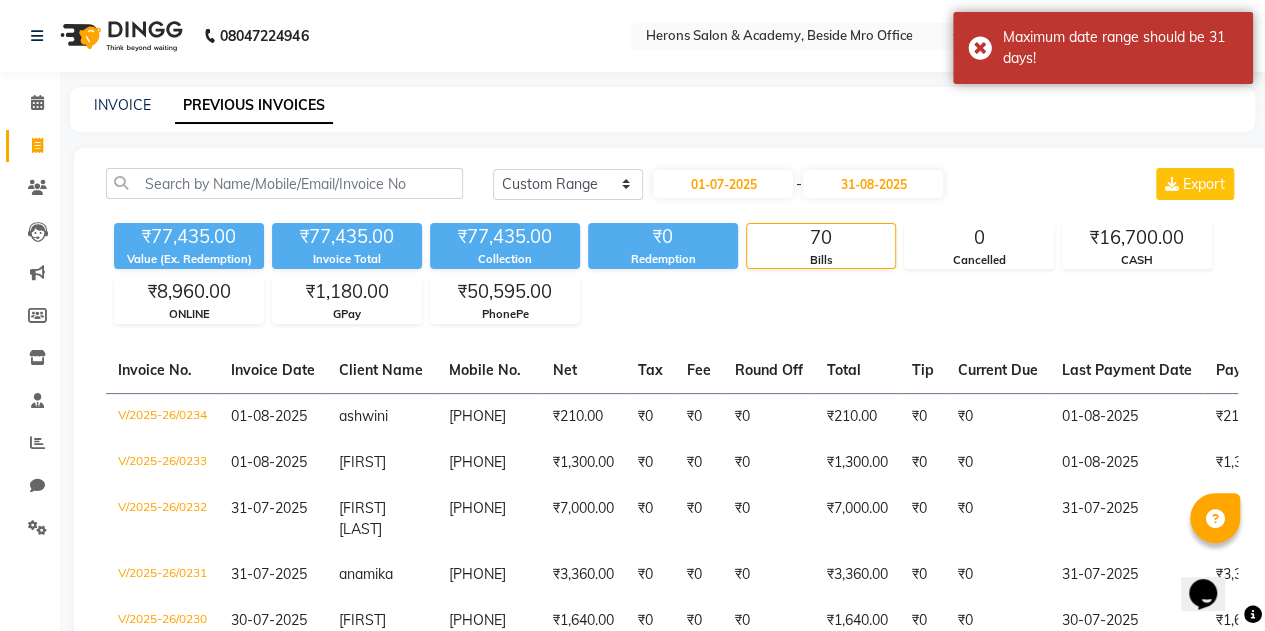 click on "Today Yesterday Custom Range 01-07-2025 - 31-08-2025 Export ₹77,435.00 Value (Ex. Redemption) ₹77,435.00 Invoice Total  ₹77,435.00 Collection ₹0 Redemption 70 Bills 0 Cancelled ₹16,700.00 CASH ₹8,960.00 ONLINE ₹1,180.00 GPay ₹50,595.00 PhonePe  Invoice No.   Invoice Date   Client Name   Mobile No.   Net   Tax   Fee   Round Off   Total   Tip   Current Due   Last Payment Date   Payment Amount   Payment Methods   Cancel Reason   Status   V/2025-26/0234  01-08-2025 [FIRST]   [PHONE] ₹210.00 ₹0  ₹0  ₹0 ₹210.00 ₹0 ₹0 01-08-2025 ₹210.00  CASH - PAID  V/2025-26/0233  01-08-2025 [FIRST]   [PHONE] ₹1,300.00 ₹0  ₹0  ₹0 ₹1,300.00 ₹0 ₹0 01-08-2025 ₹1,300.00  PhonePe - PAID  V/2025-26/0232  31-07-2025 [FIRST]   [PHONE] ₹7,000.00 ₹0  ₹0  ₹0 ₹7,000.00 ₹0 ₹0 31-07-2025 ₹7,000.00  PhonePe - PAID  V/2025-26/0231  31-07-2025 [FIRST]   [PHONE] ₹3,360.00 ₹0  ₹0  ₹0 ₹3,360.00 ₹0 ₹0 31-07-2025 ₹3,360.00  CASH - PAID [FIRST]" 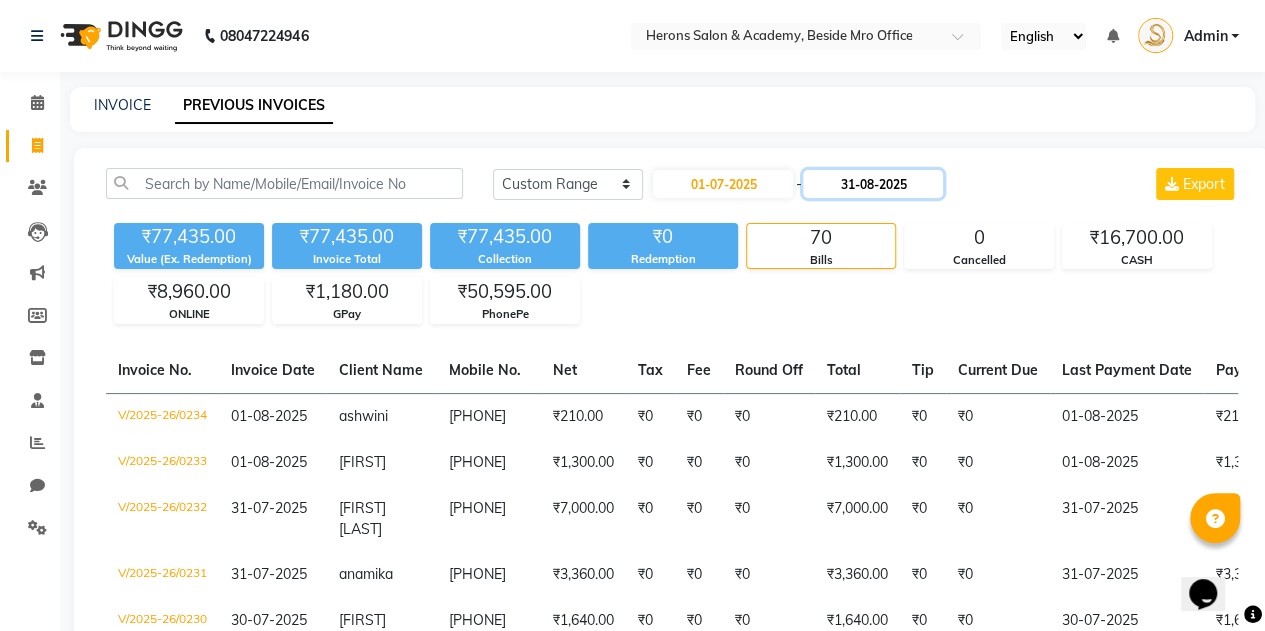 click on "31-08-2025" 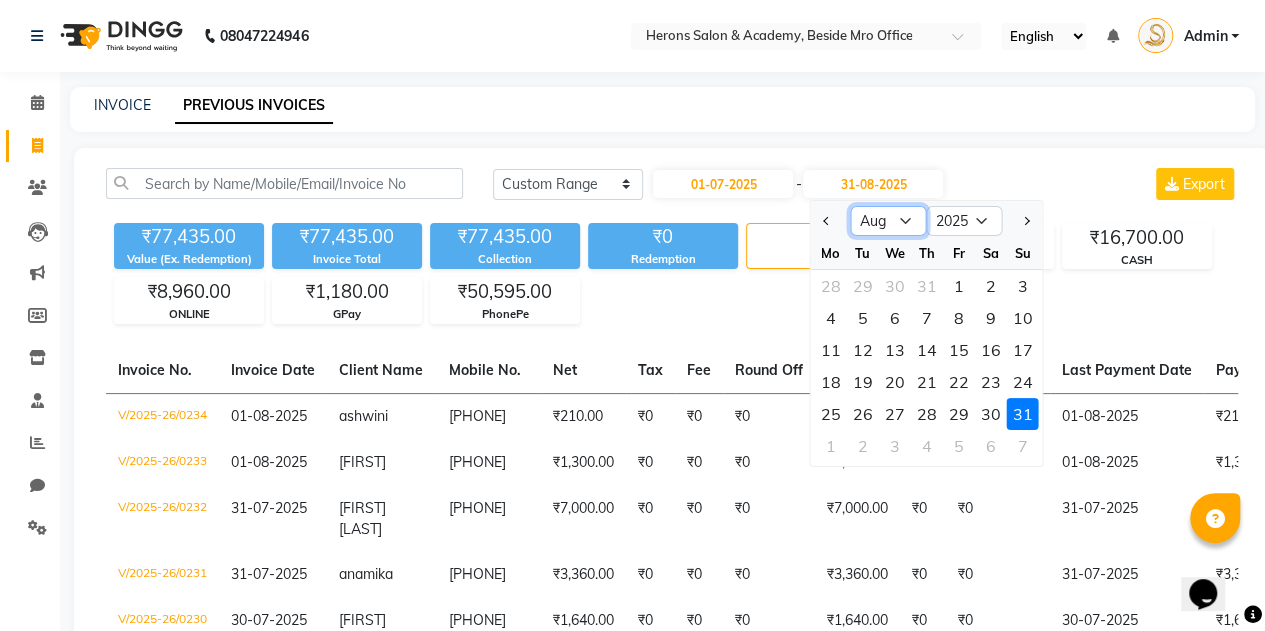 click on "Jul Aug Sep Oct Nov Dec" 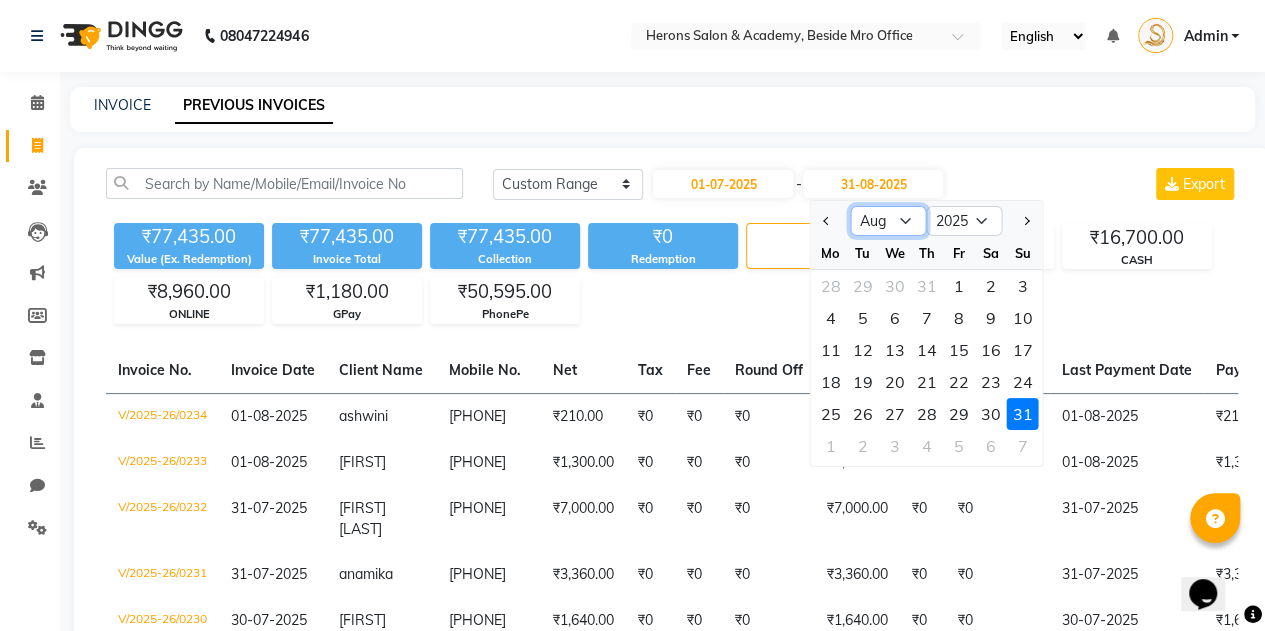 select on "7" 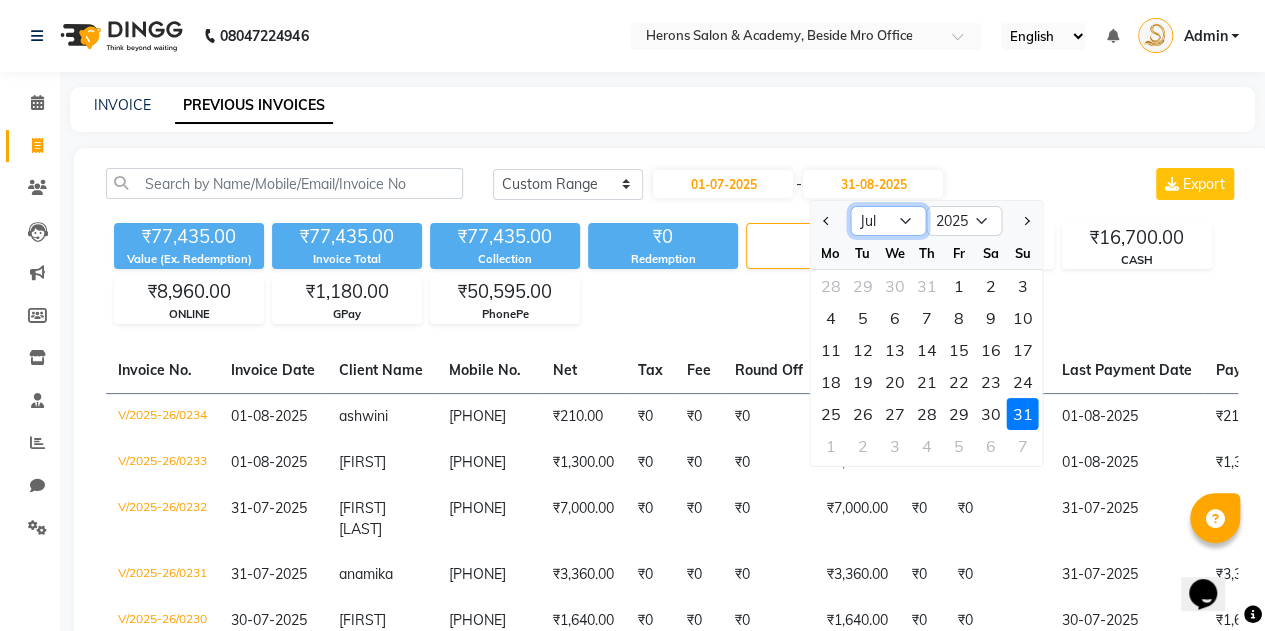 click on "Jul Aug Sep Oct Nov Dec" 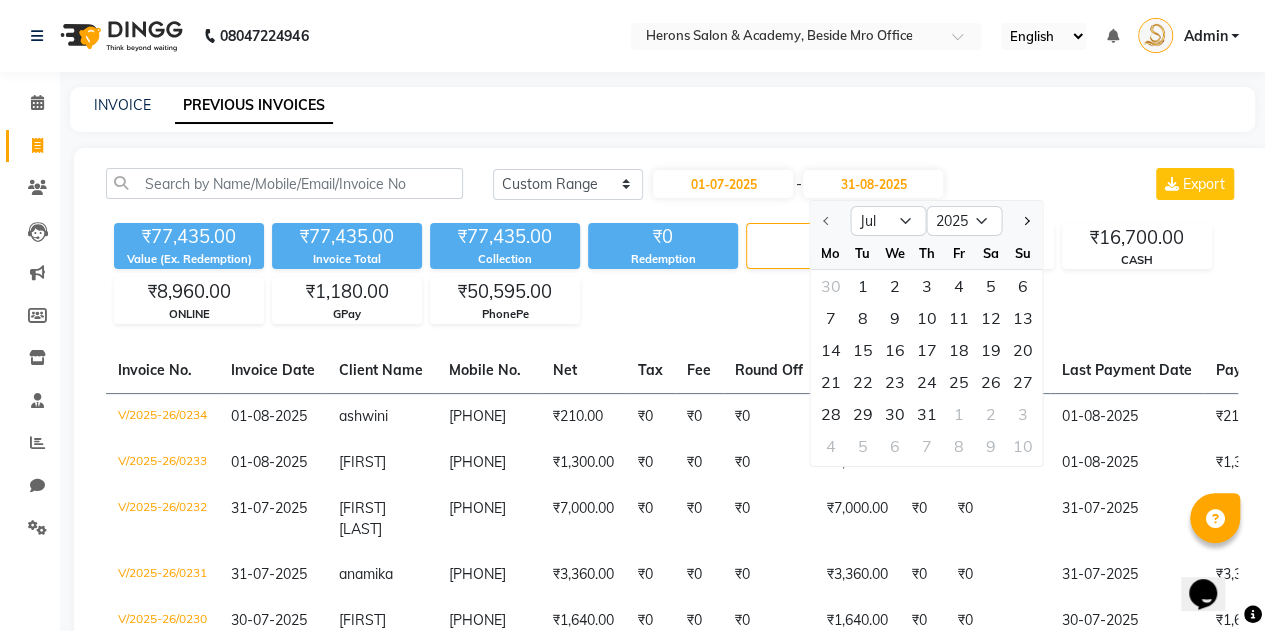 click on "Today Yesterday Custom Range 01-07-2025 - 31-08-2025 Jul Aug Sep Oct Nov Dec 2025 2026 2027 2028 2029 2030 2031 2032 2033 2034 2035 Mo Tu We Th Fr Sa Su 30 1 2 3 4 5 6 7 8 9 10 11 12 13 14 15 16 17 18 19 20 21 22 23 24 25 26 27 28 29 30 31 1 2 3 4 5 6 7 8 9 10 Export" 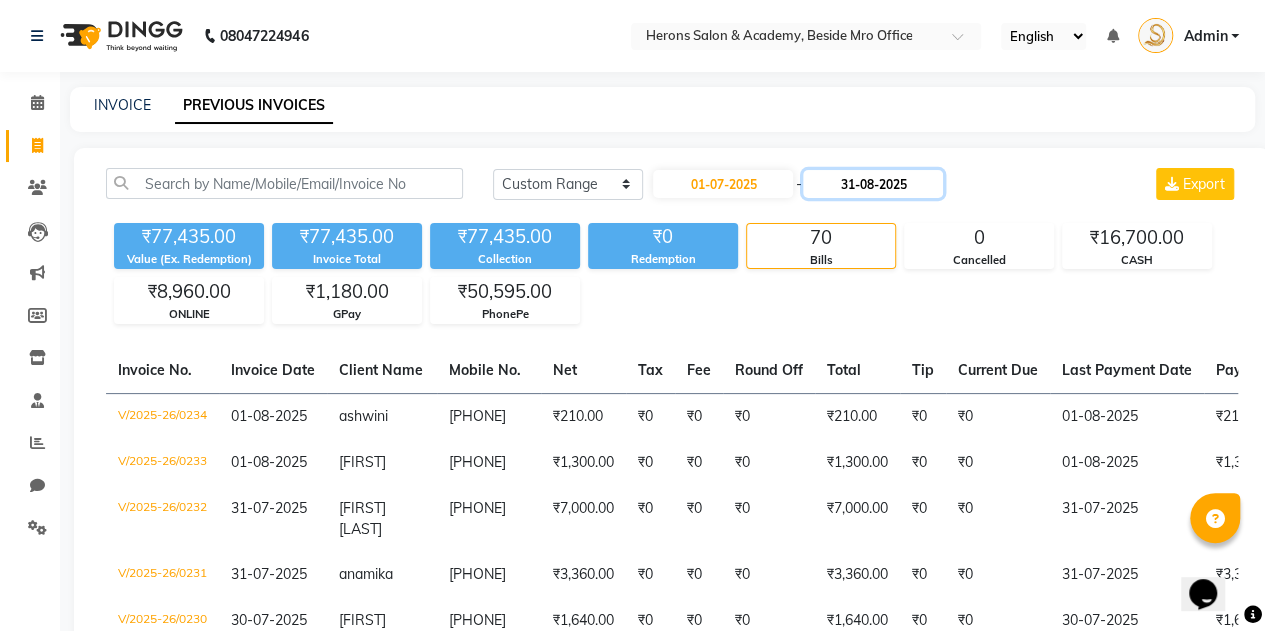 click on "31-08-2025" 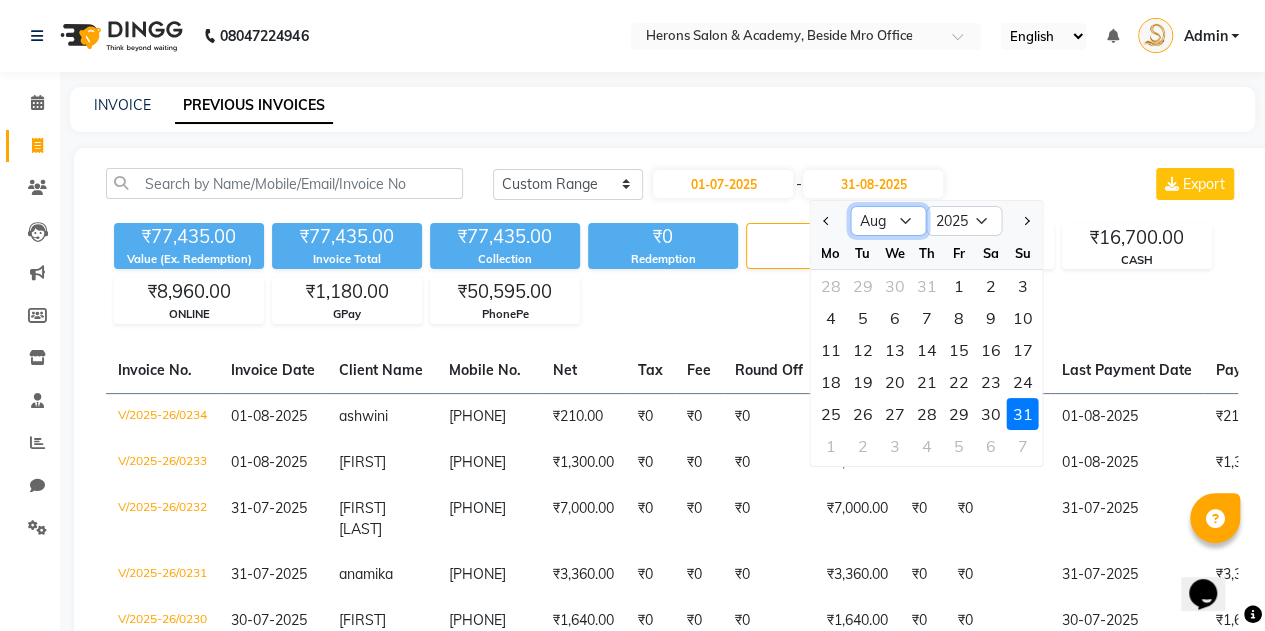 click on "Jul Aug Sep Oct Nov Dec" 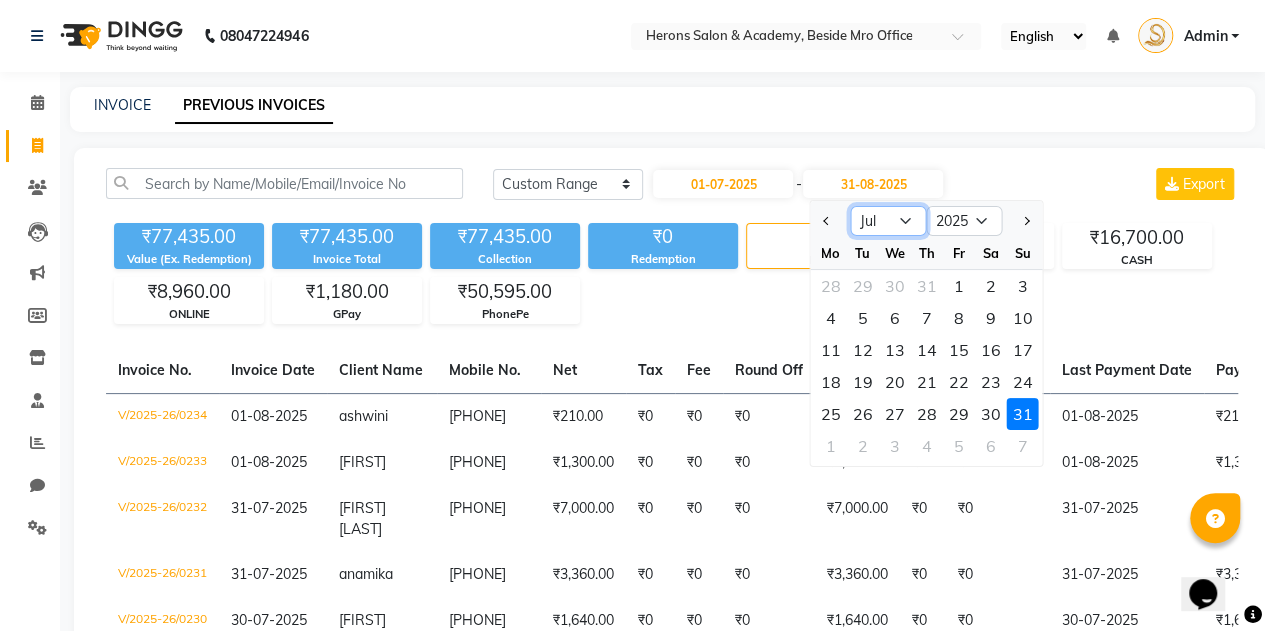 click on "Jul Aug Sep Oct Nov Dec" 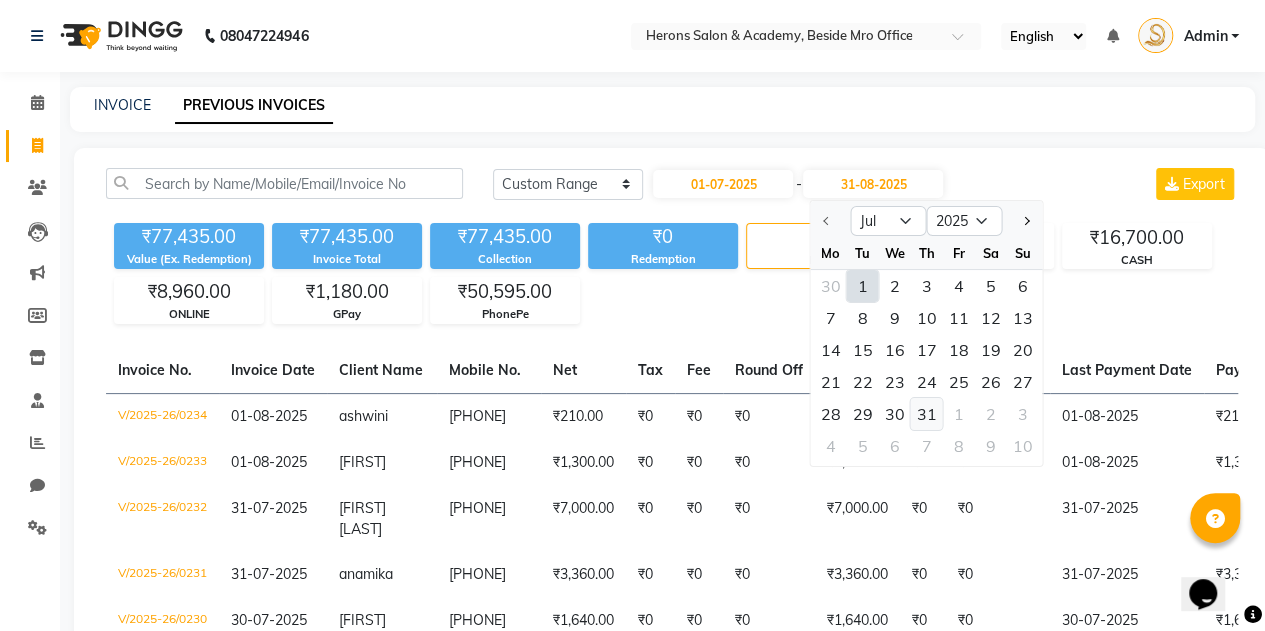 click on "31" 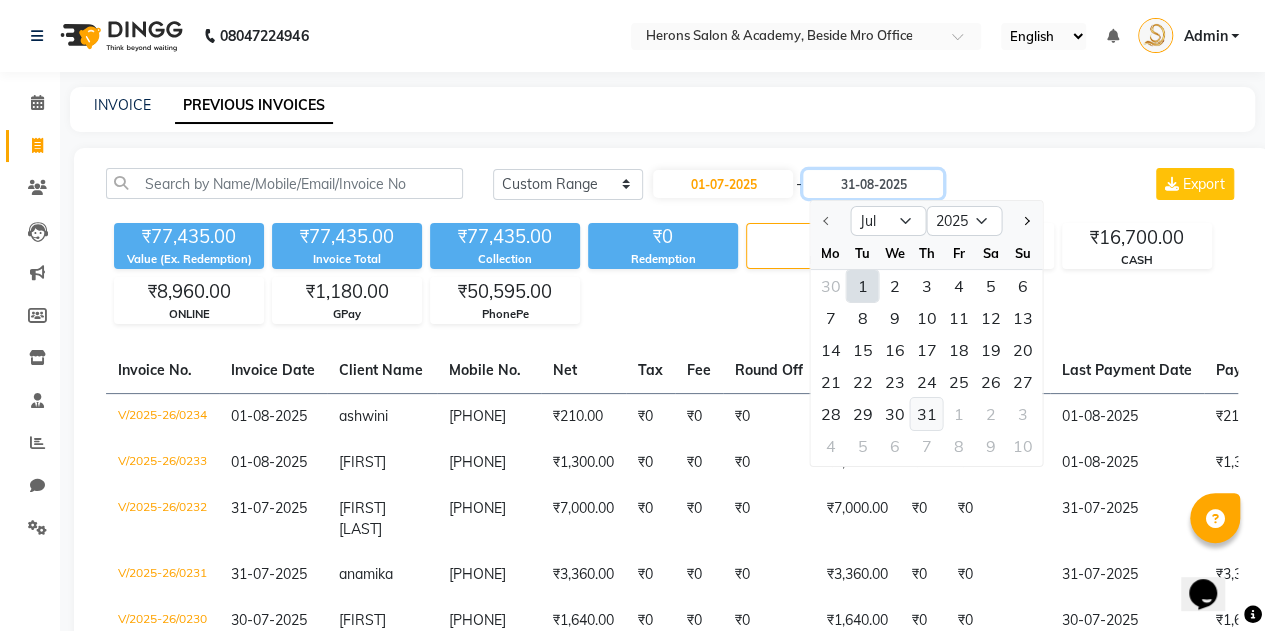 type on "31-07-2025" 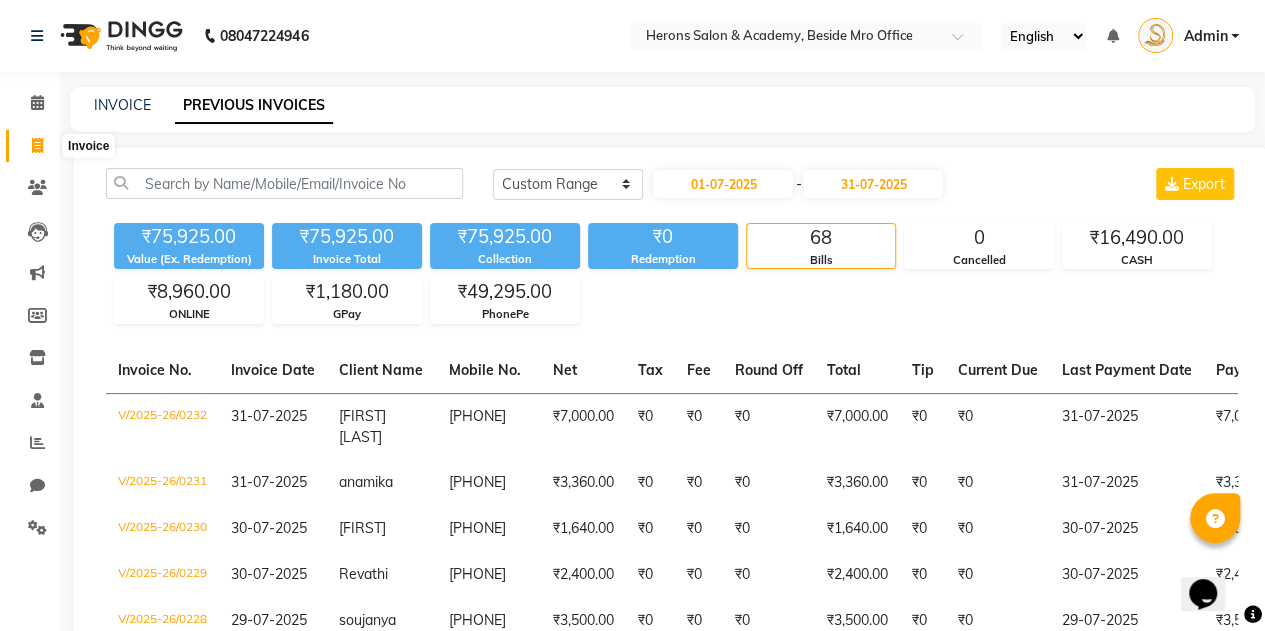 click 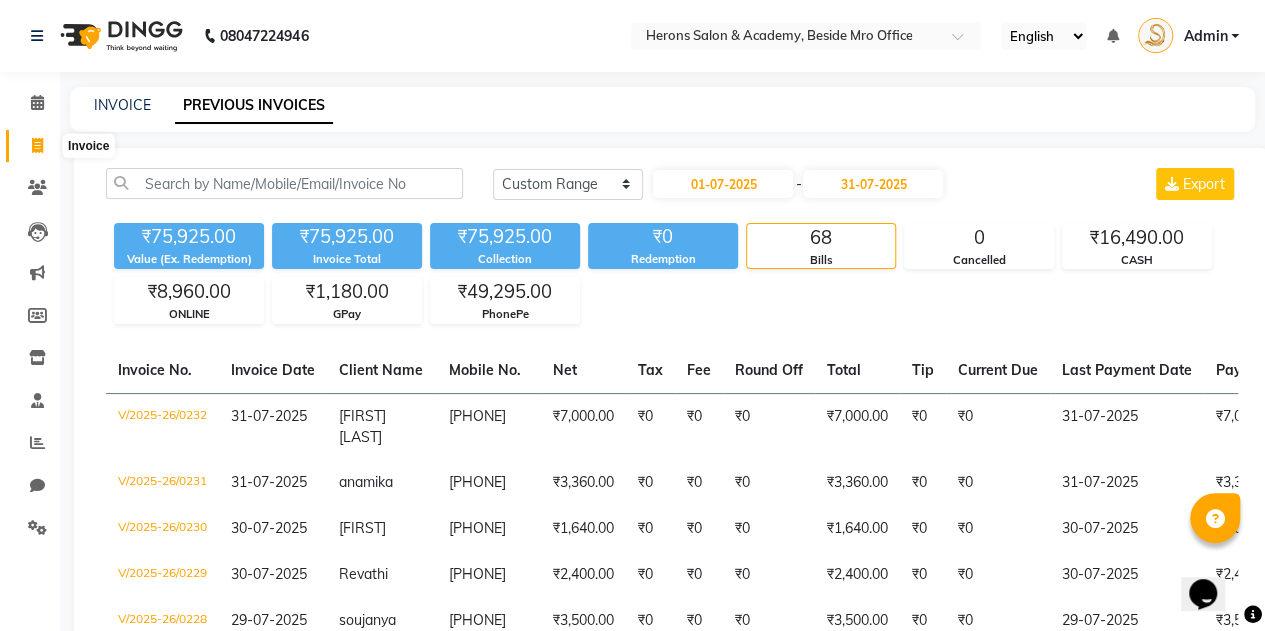 select on "7758" 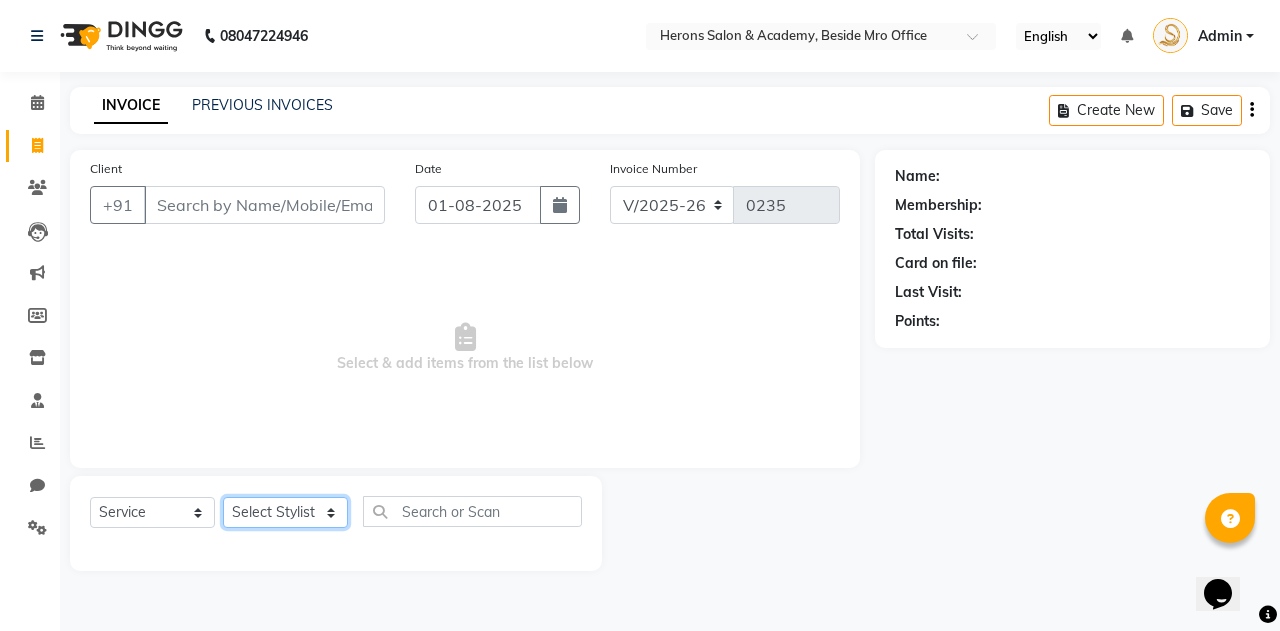 click on "Select Stylist [FIRST] [FIRST]" 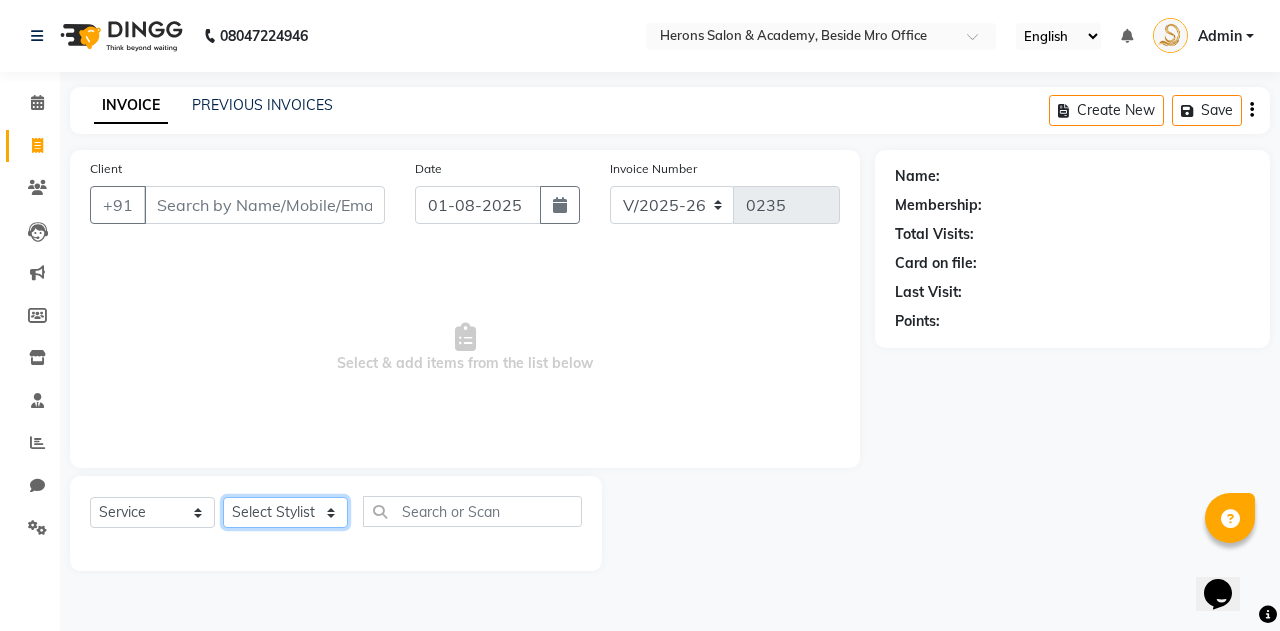 select on "69236" 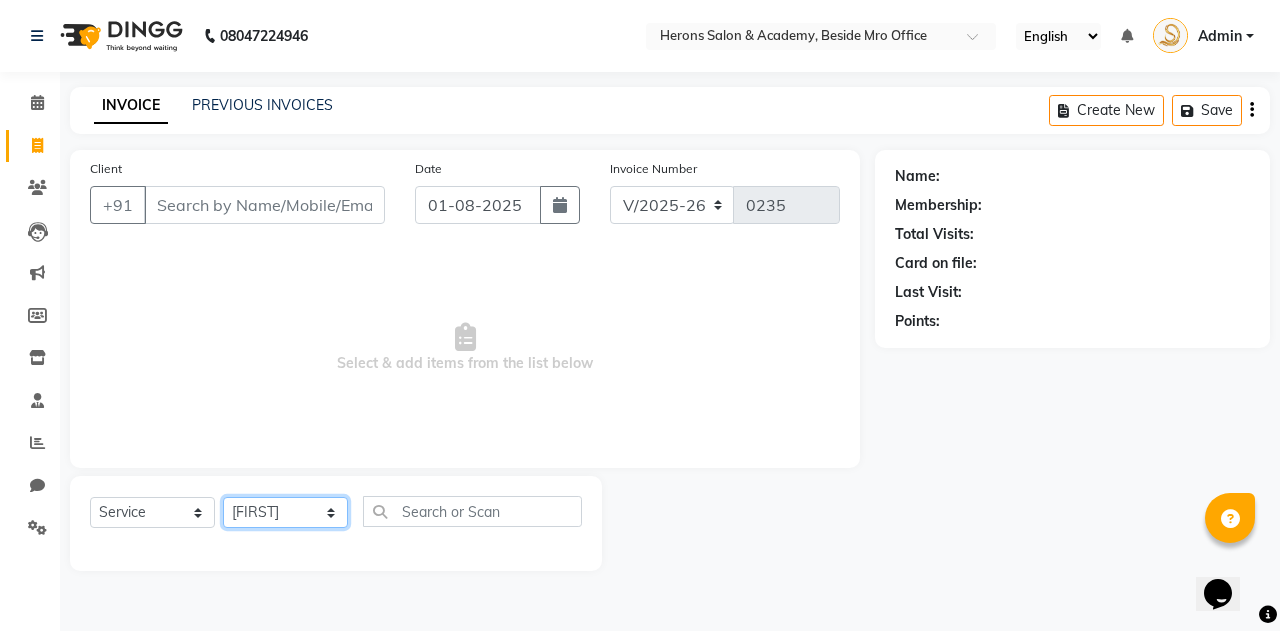 click on "Select Stylist [FIRST] [FIRST]" 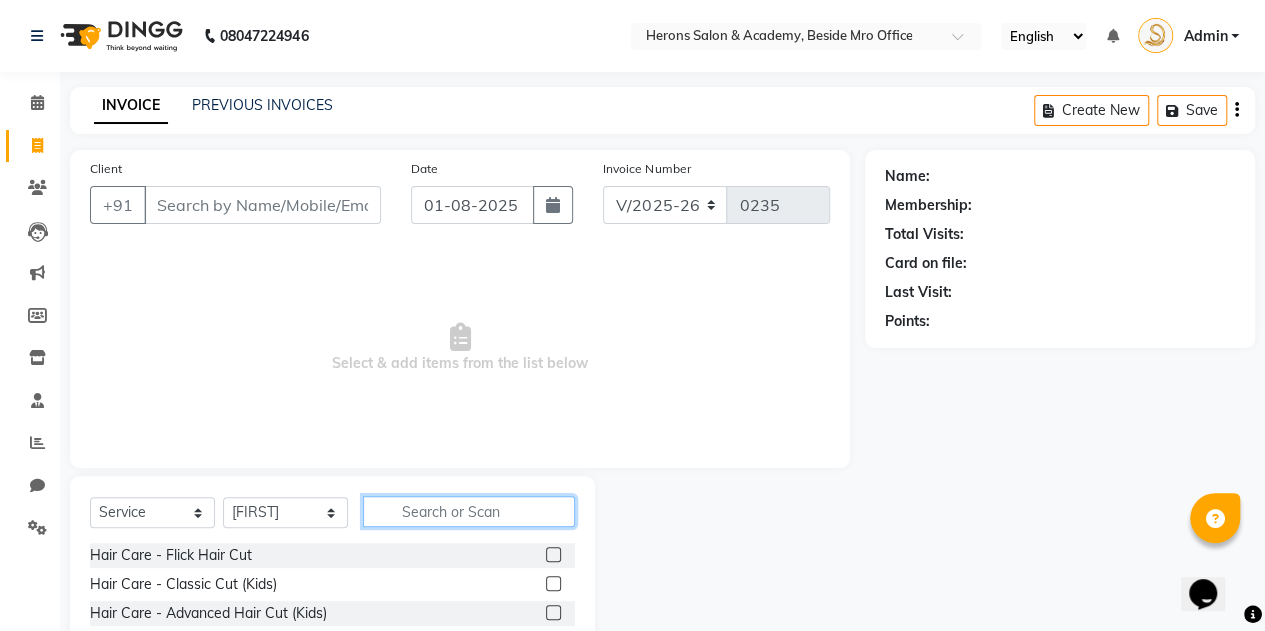 click 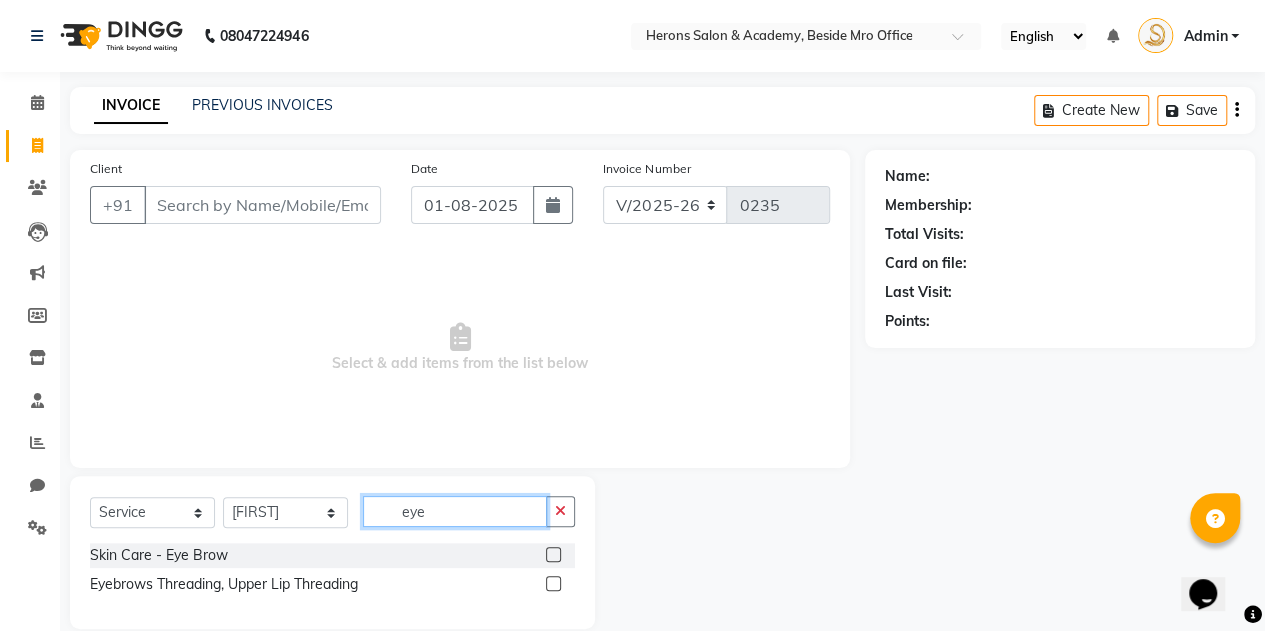 type on "eye" 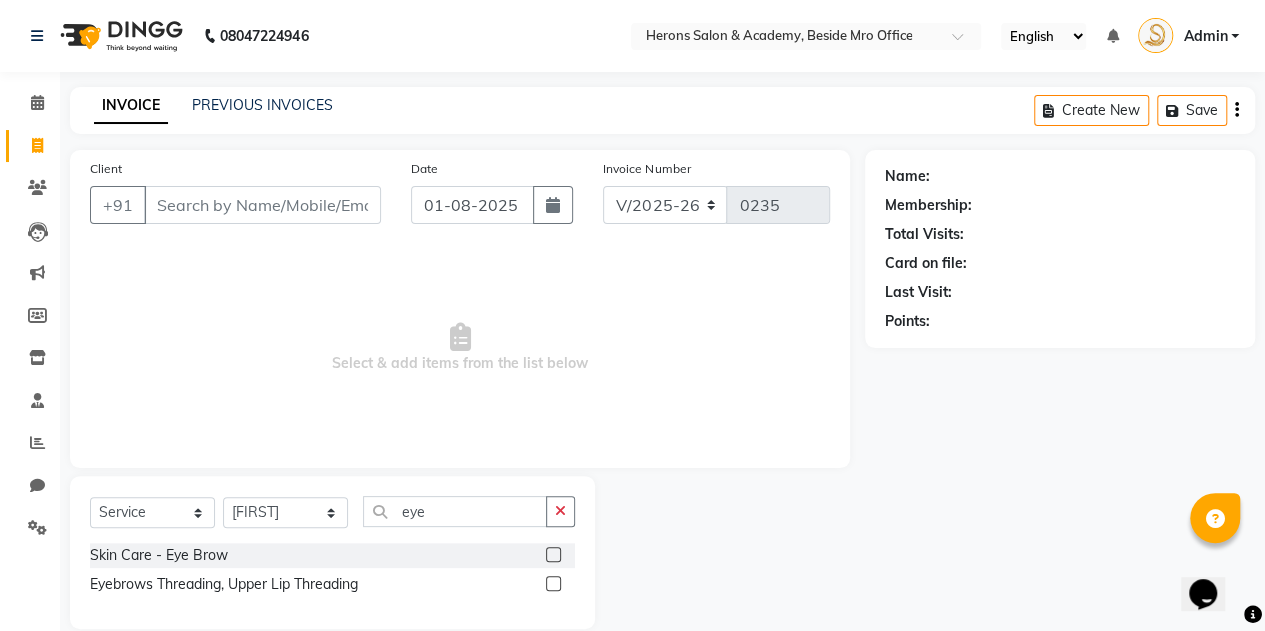 click 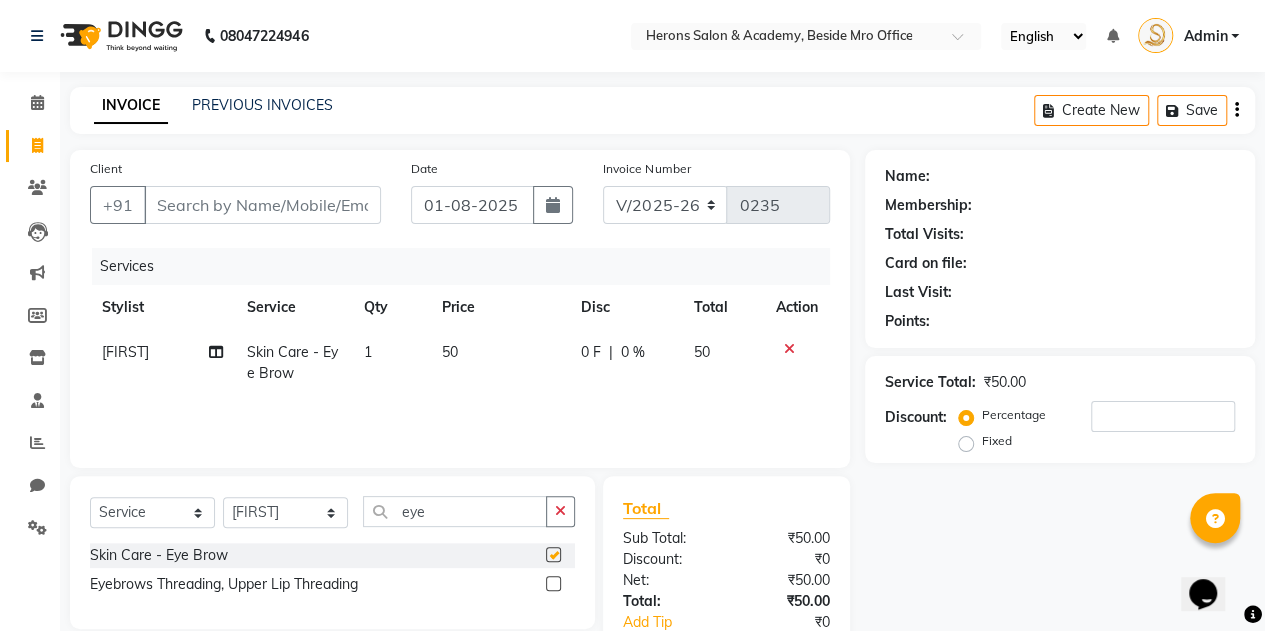 checkbox on "false" 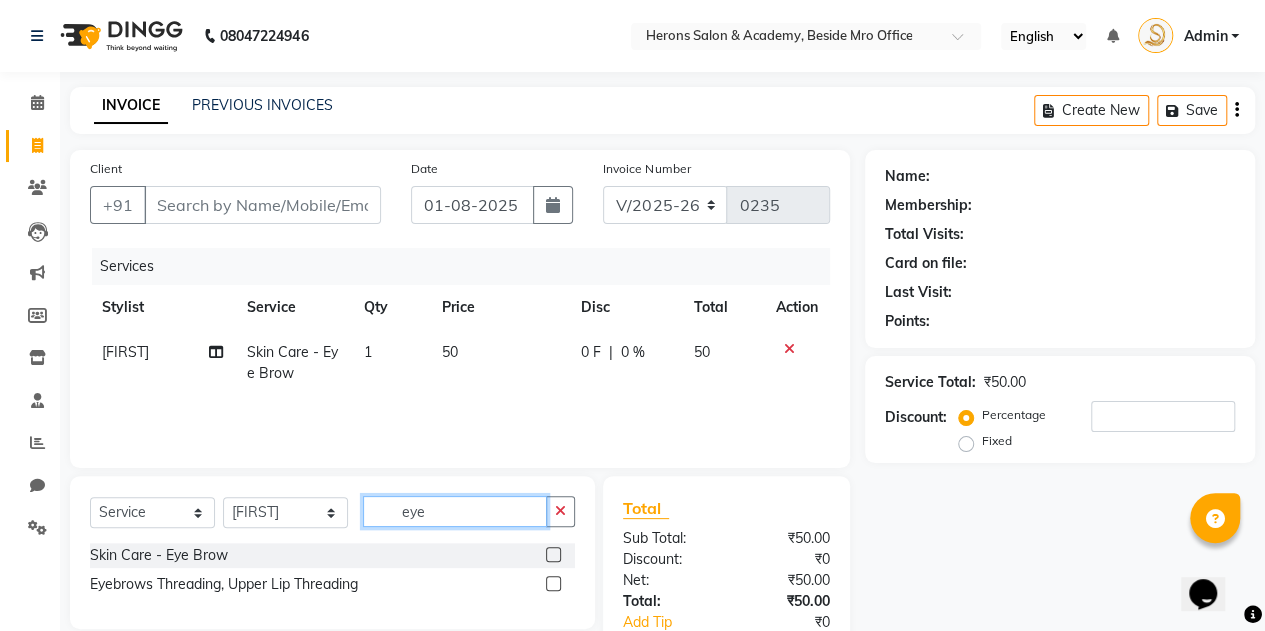 click on "eye" 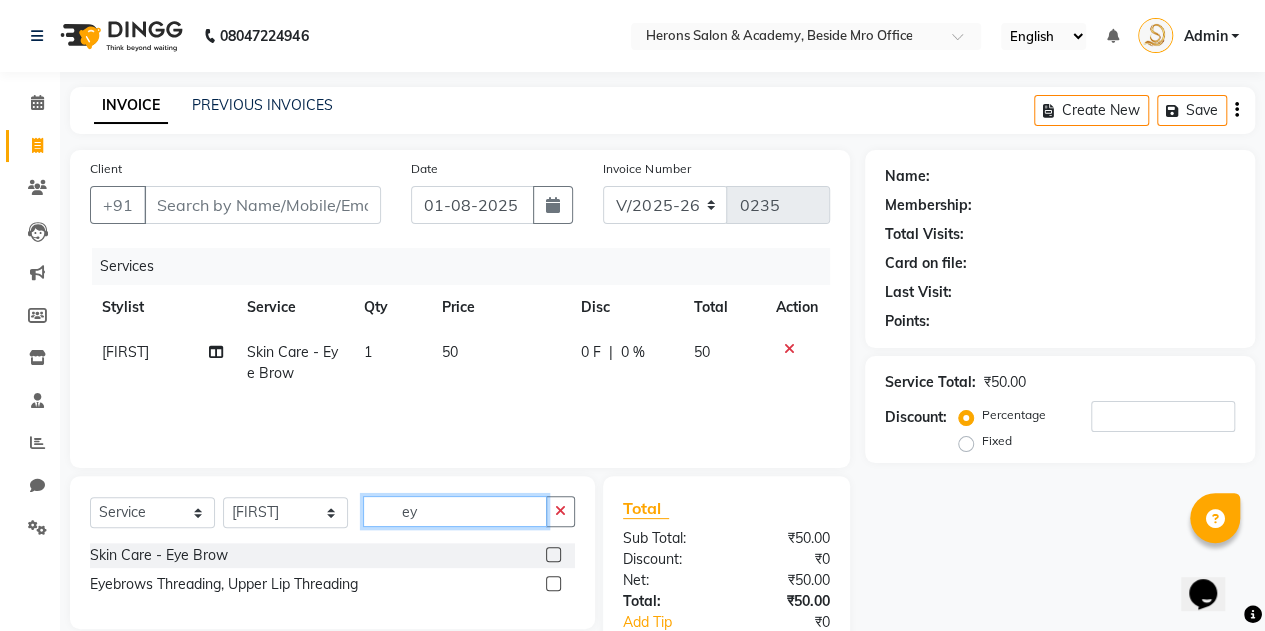 type on "e" 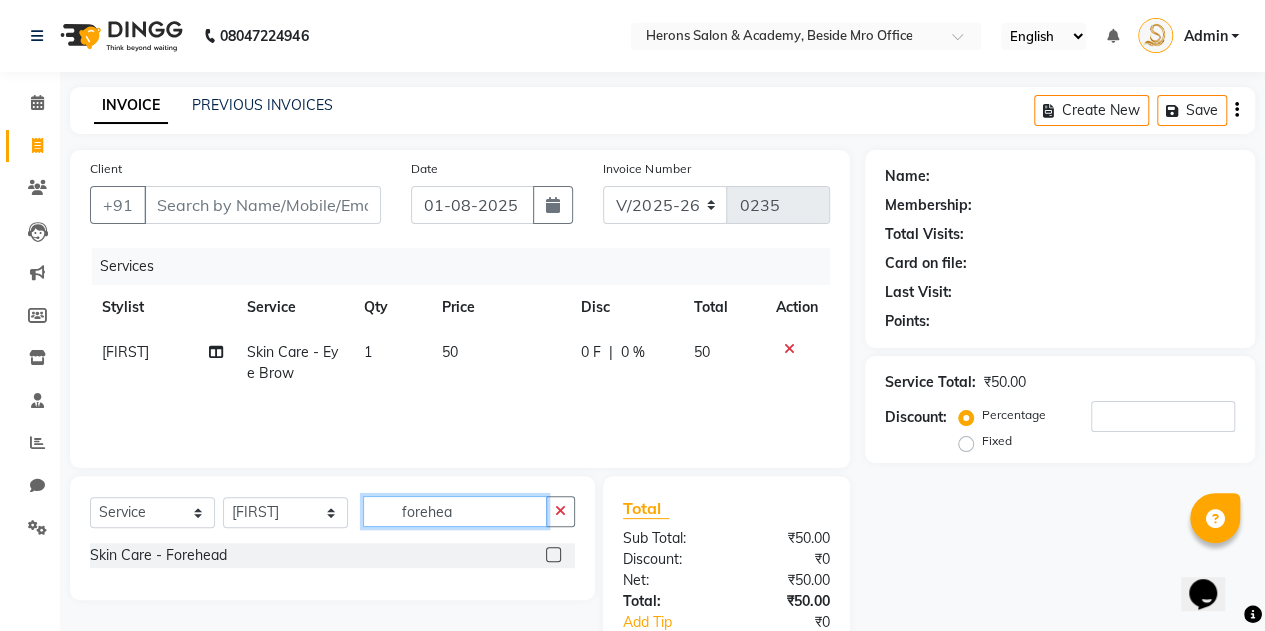 type on "forehea" 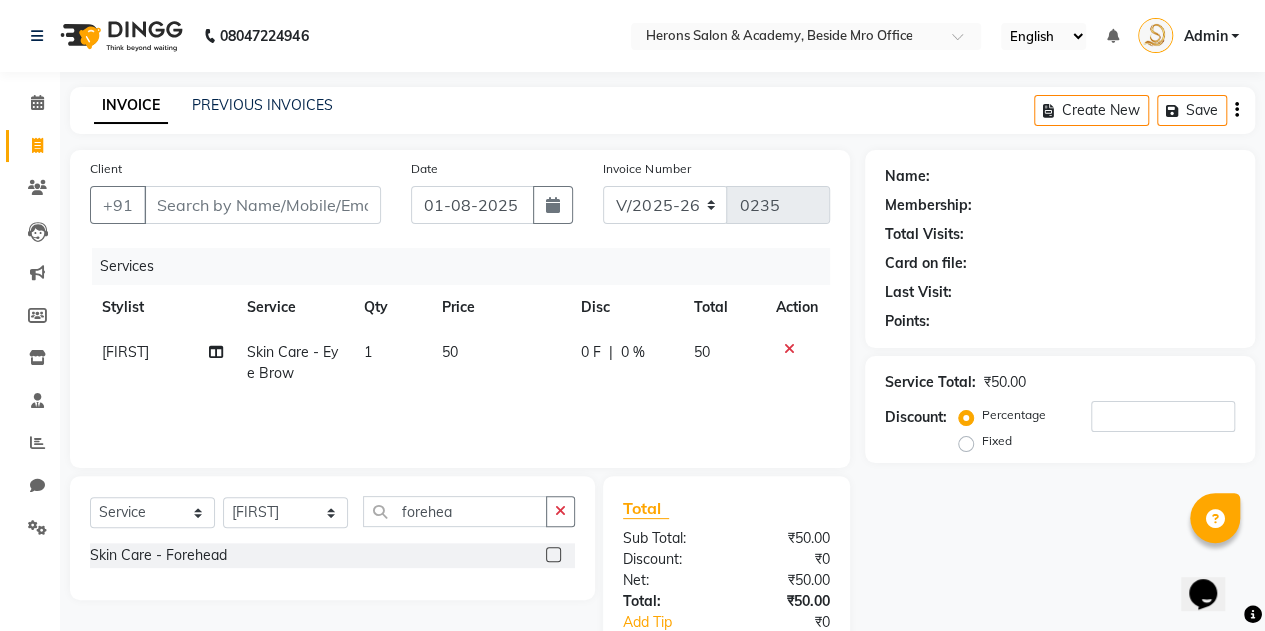 click 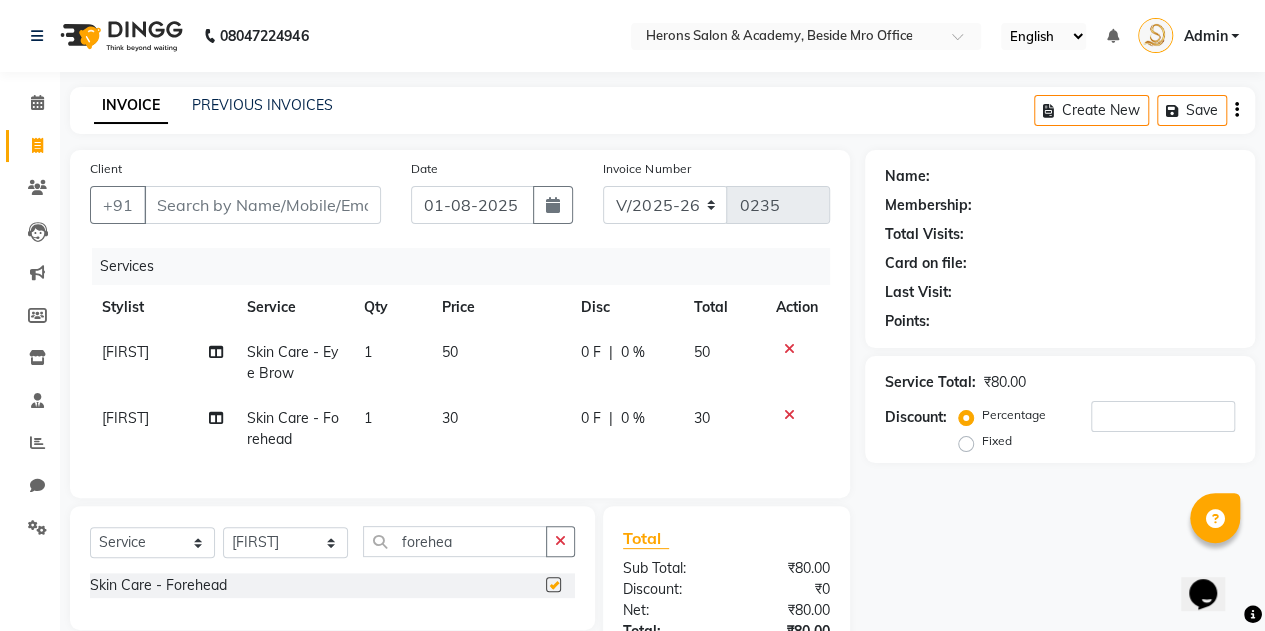 checkbox on "false" 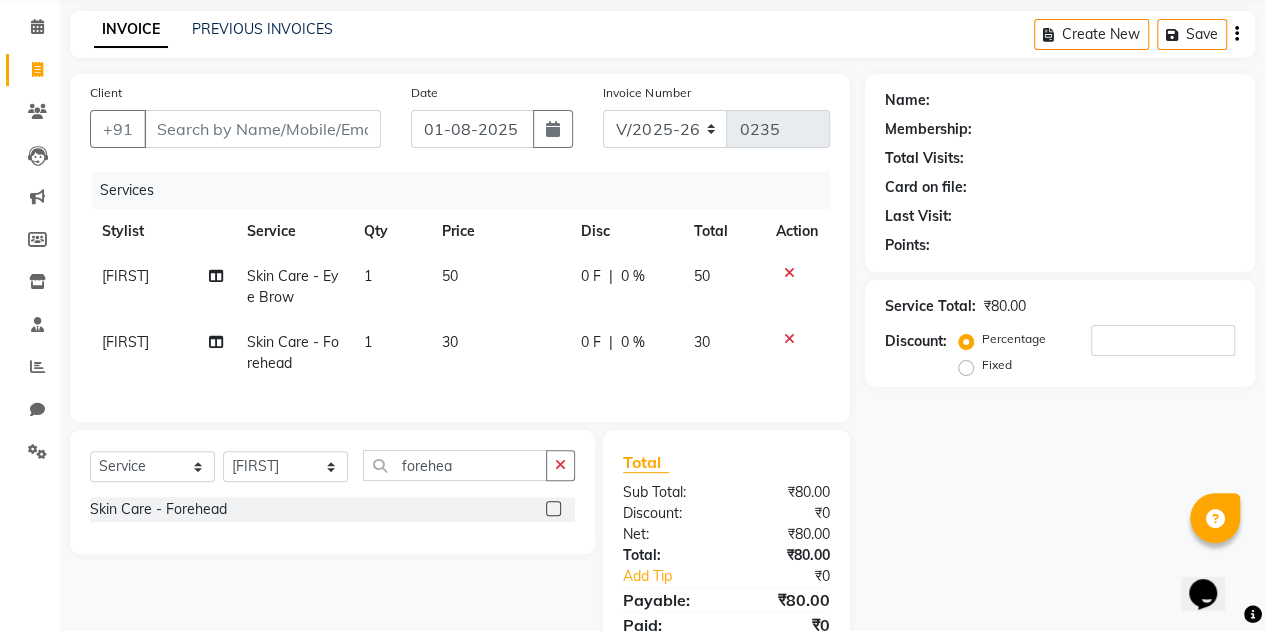 scroll, scrollTop: 0, scrollLeft: 0, axis: both 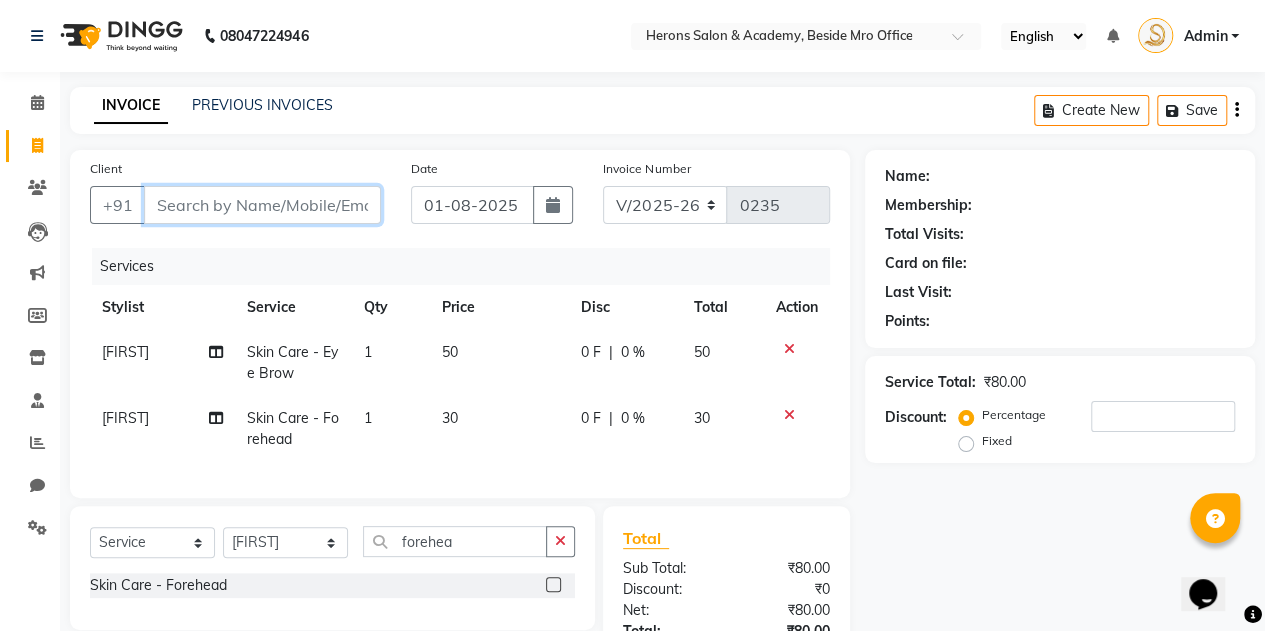 click on "Client" at bounding box center (262, 205) 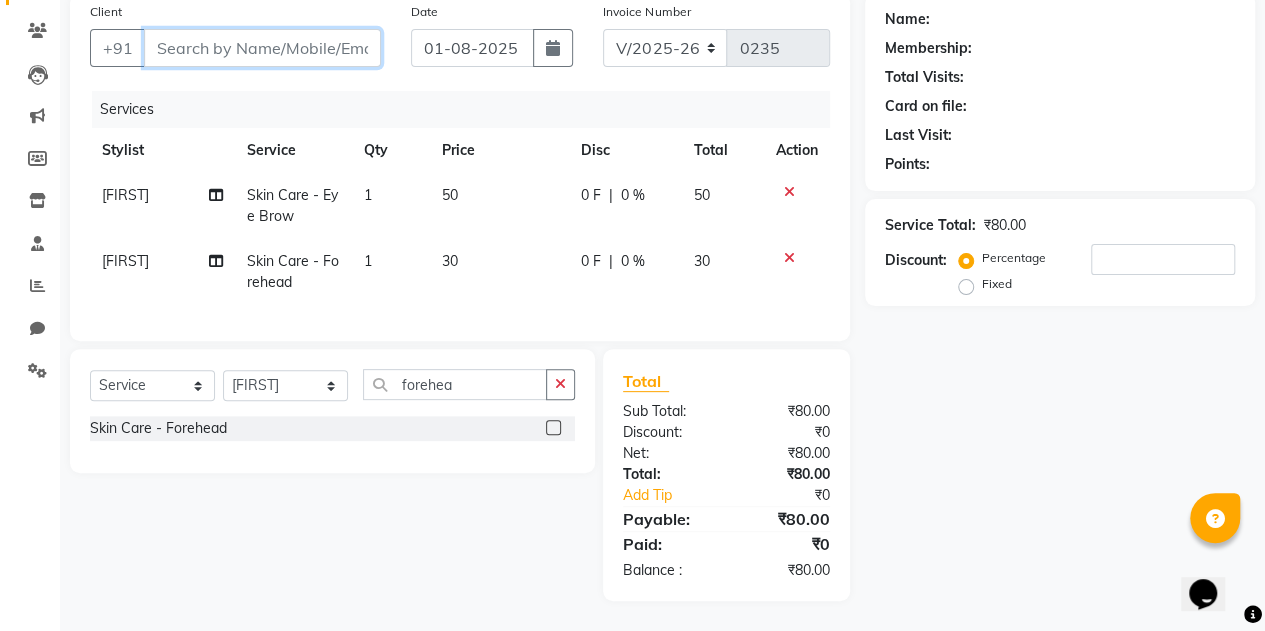 click on "Client" at bounding box center (262, 48) 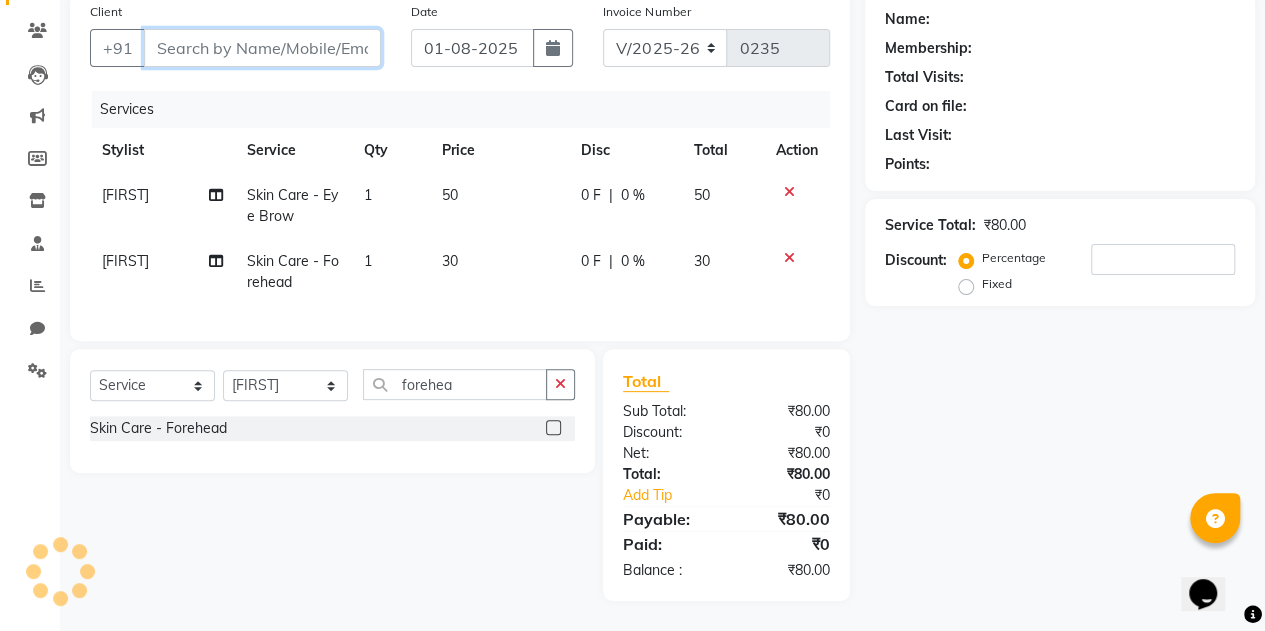 type on "9" 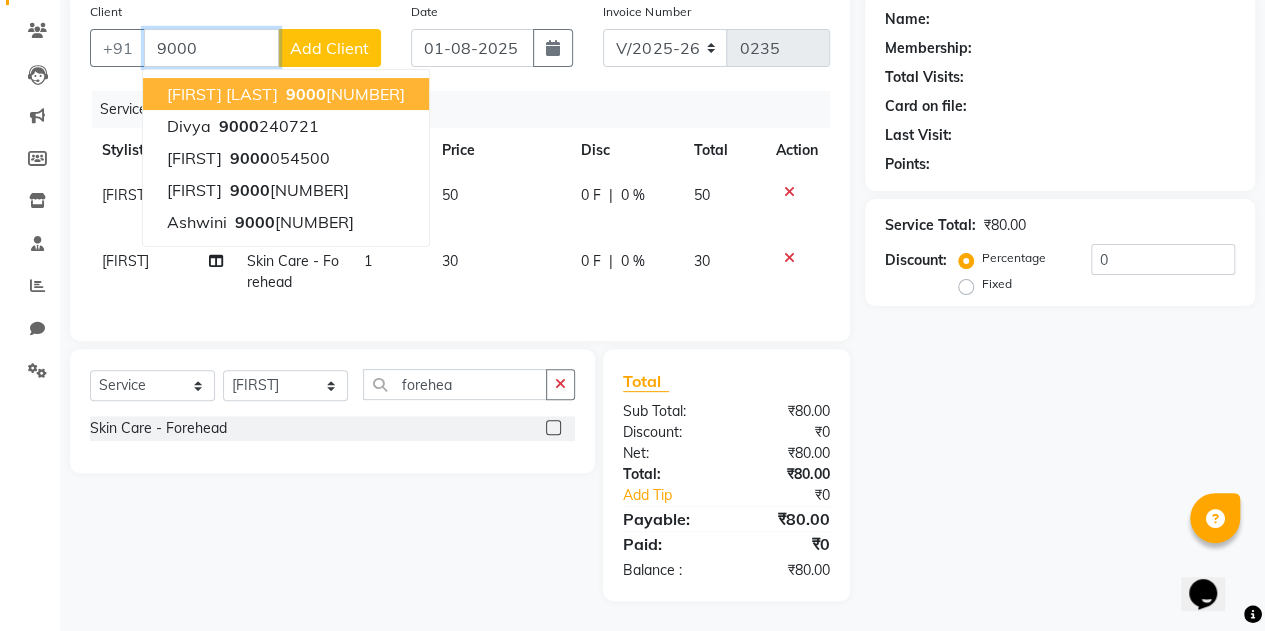 click on "9000" at bounding box center [306, 94] 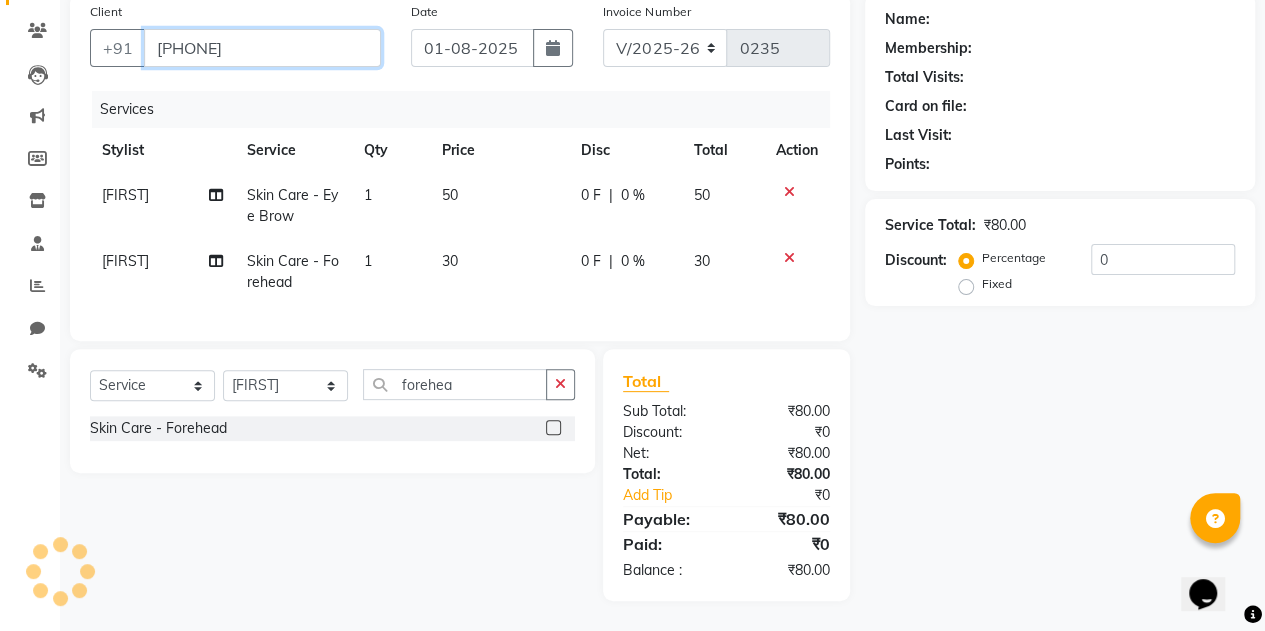 type on "[PHONE]" 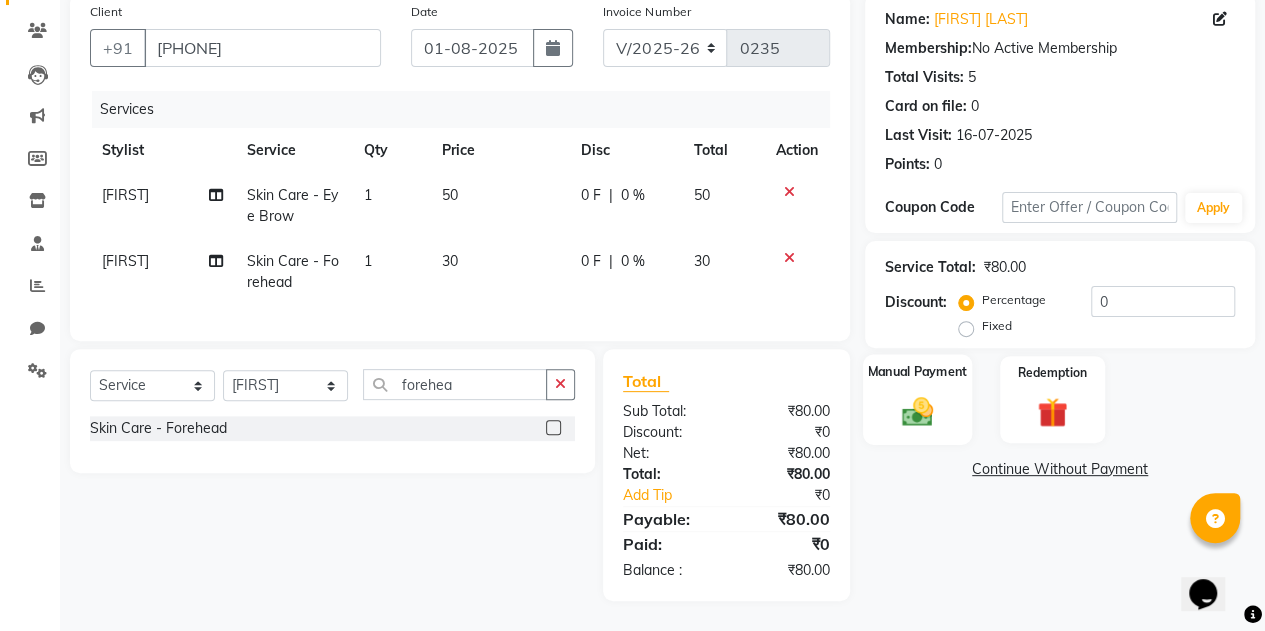 click 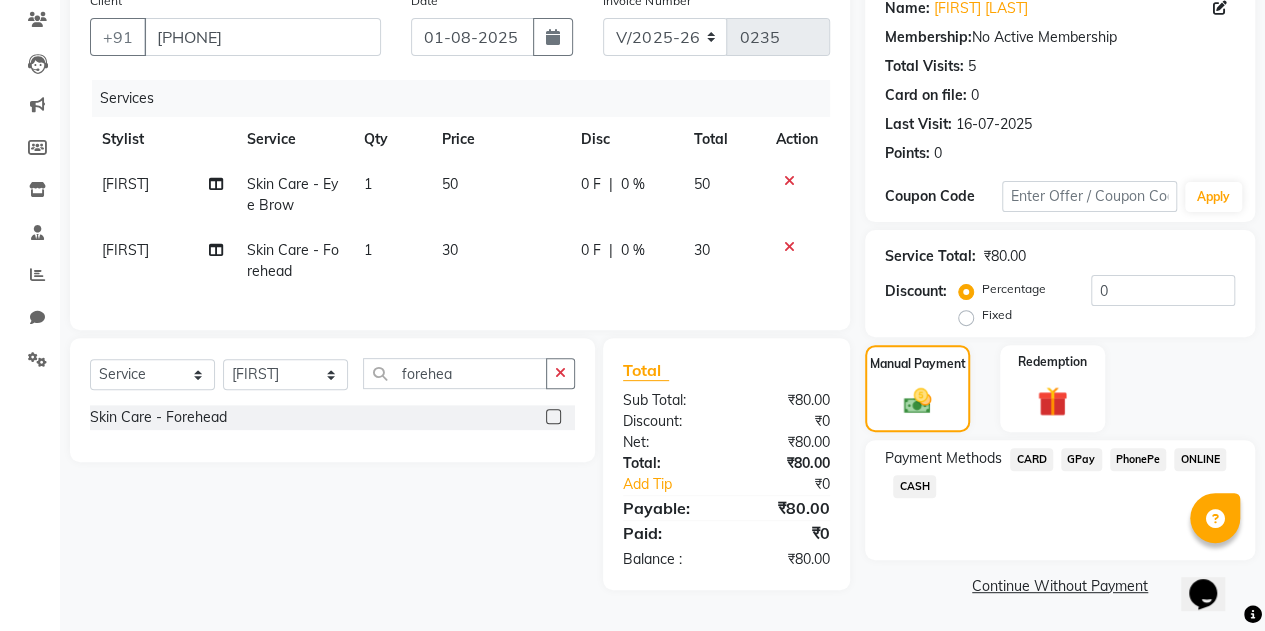 click on "CASH" 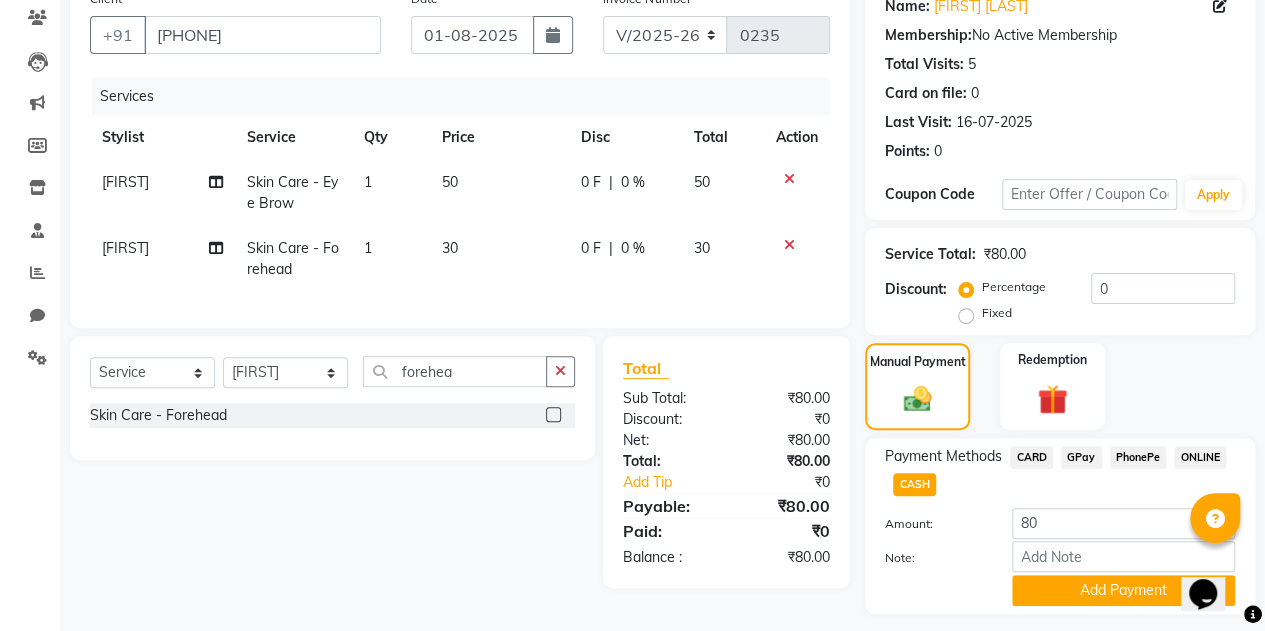 scroll, scrollTop: 222, scrollLeft: 0, axis: vertical 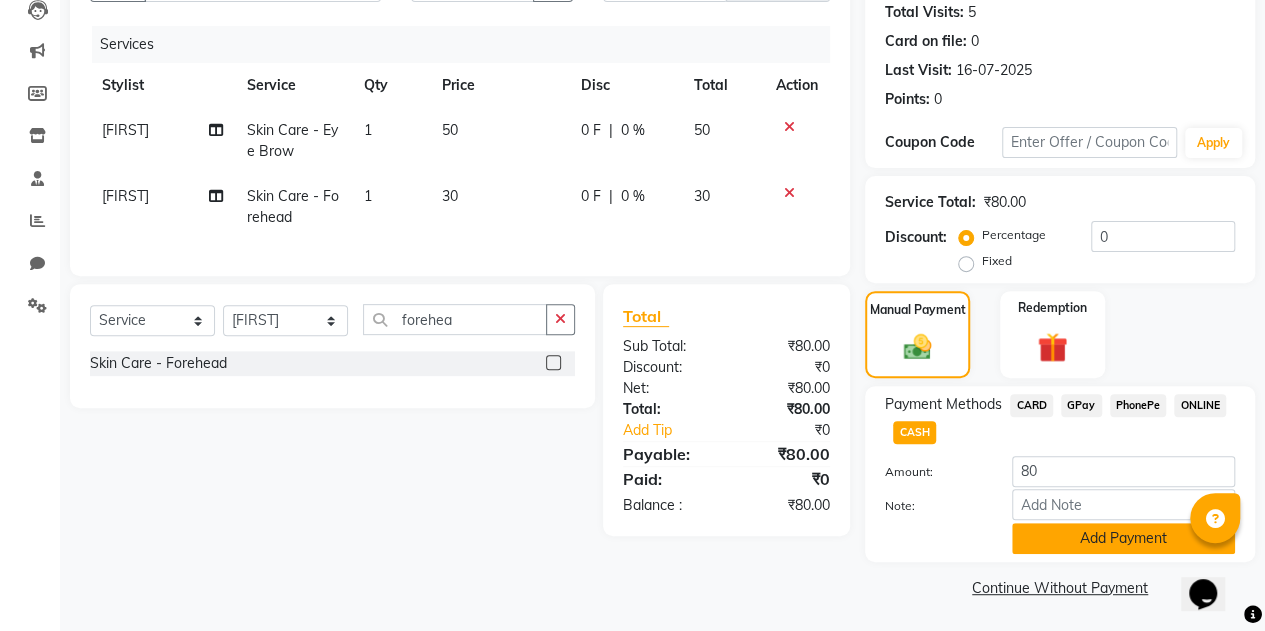 click on "Add Payment" 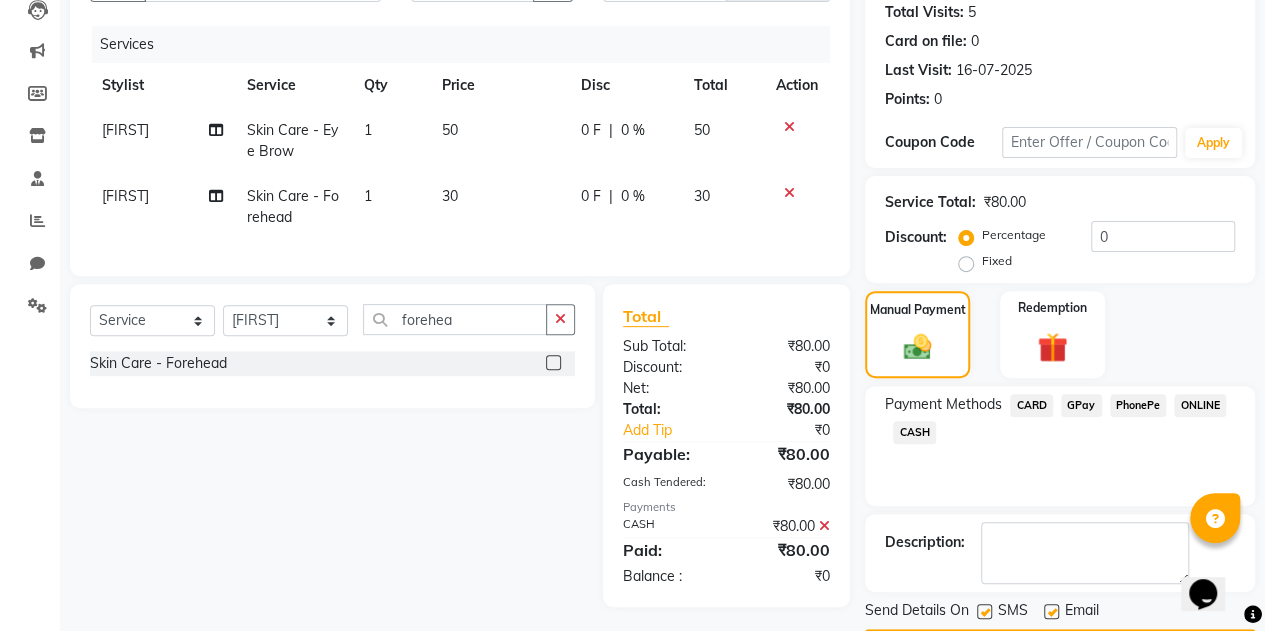 click 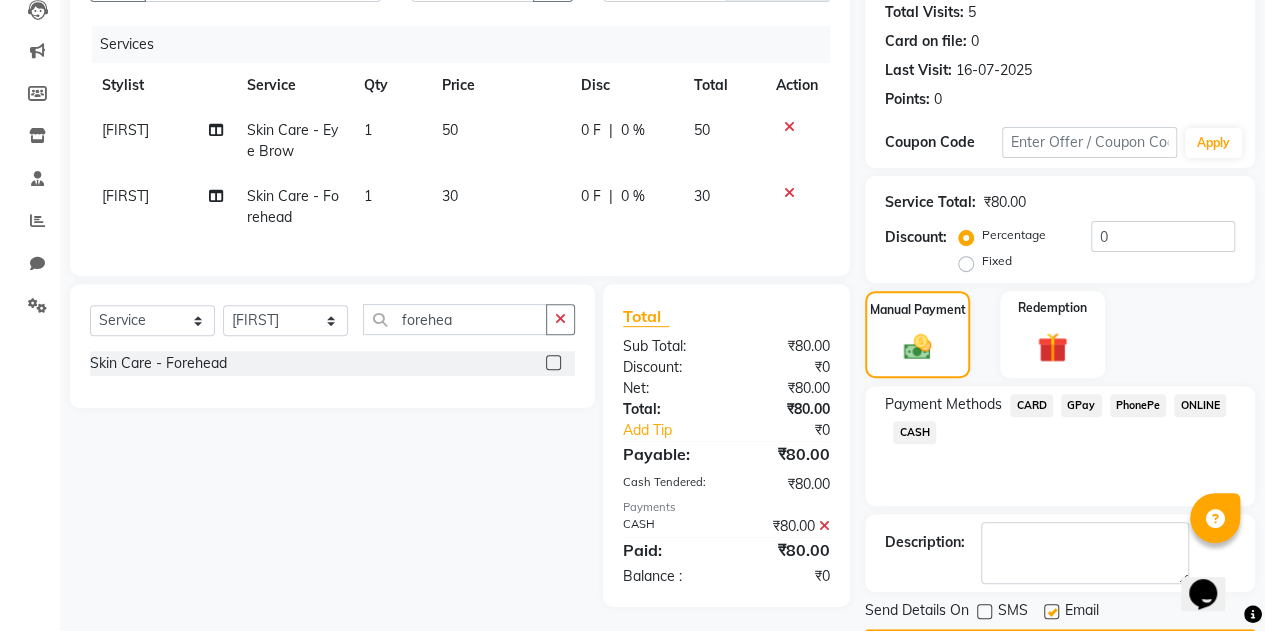 click 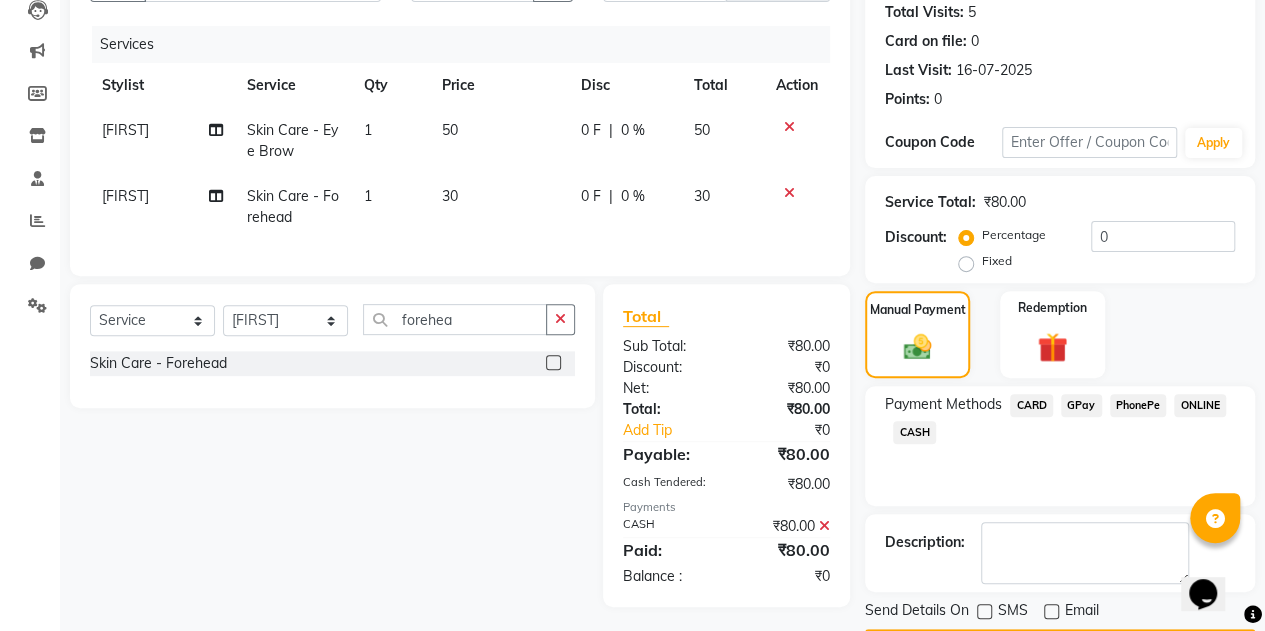 scroll, scrollTop: 278, scrollLeft: 0, axis: vertical 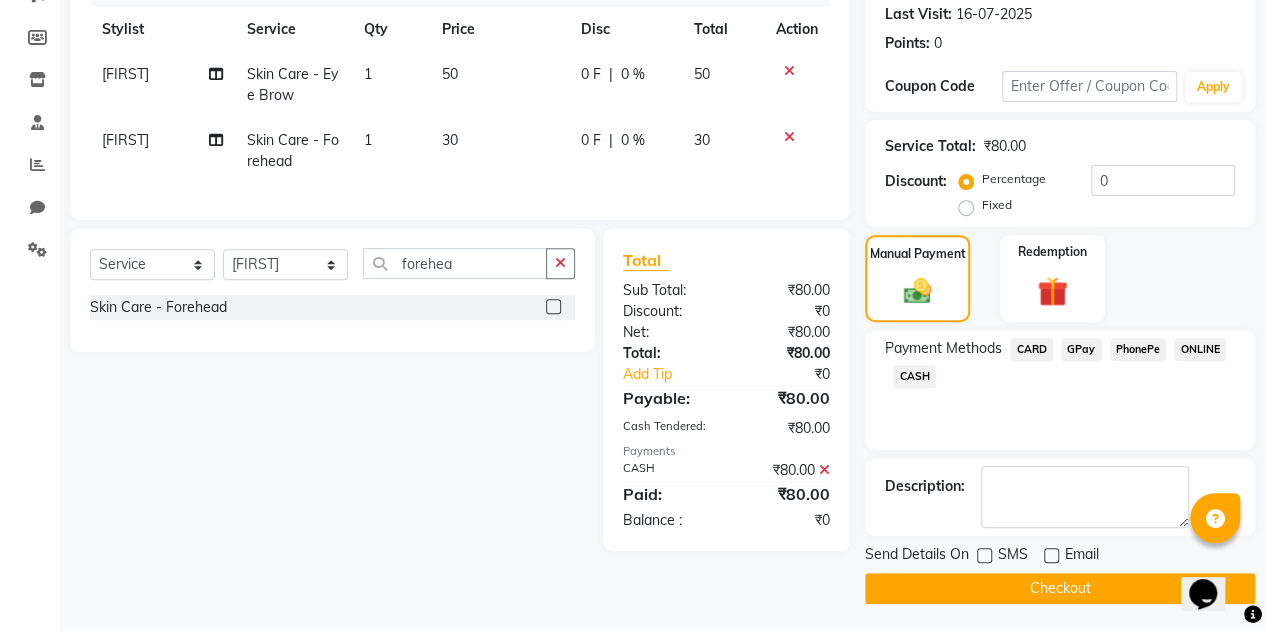 click on "Checkout" 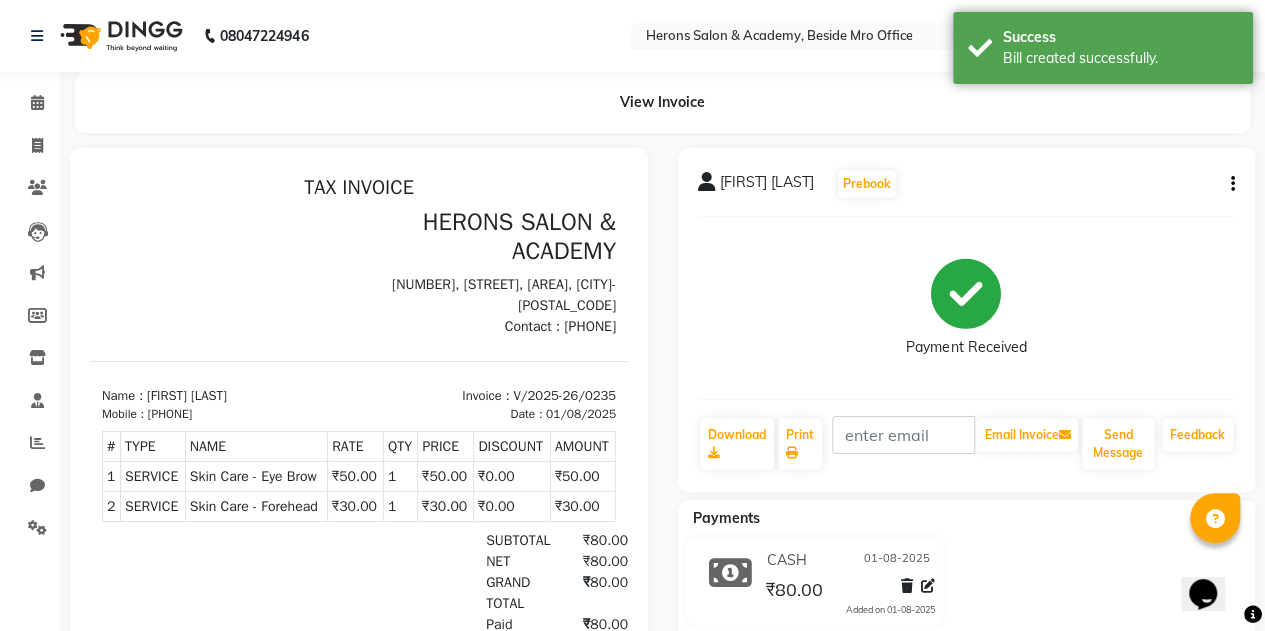 scroll, scrollTop: 0, scrollLeft: 0, axis: both 